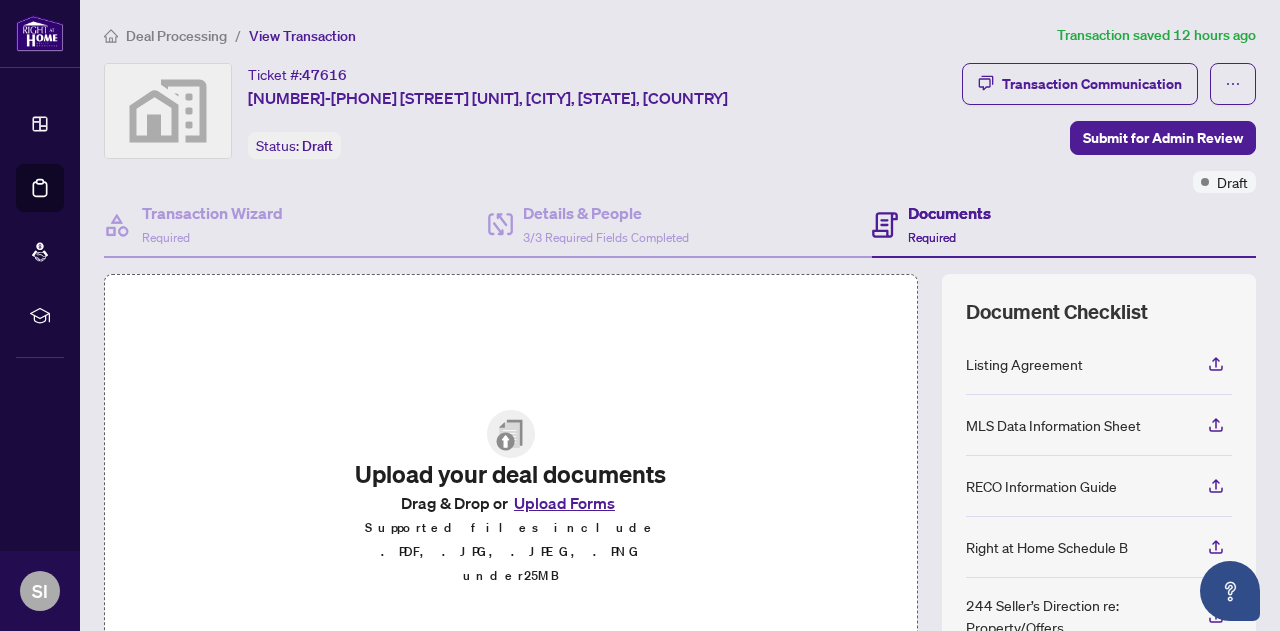 scroll, scrollTop: 0, scrollLeft: 0, axis: both 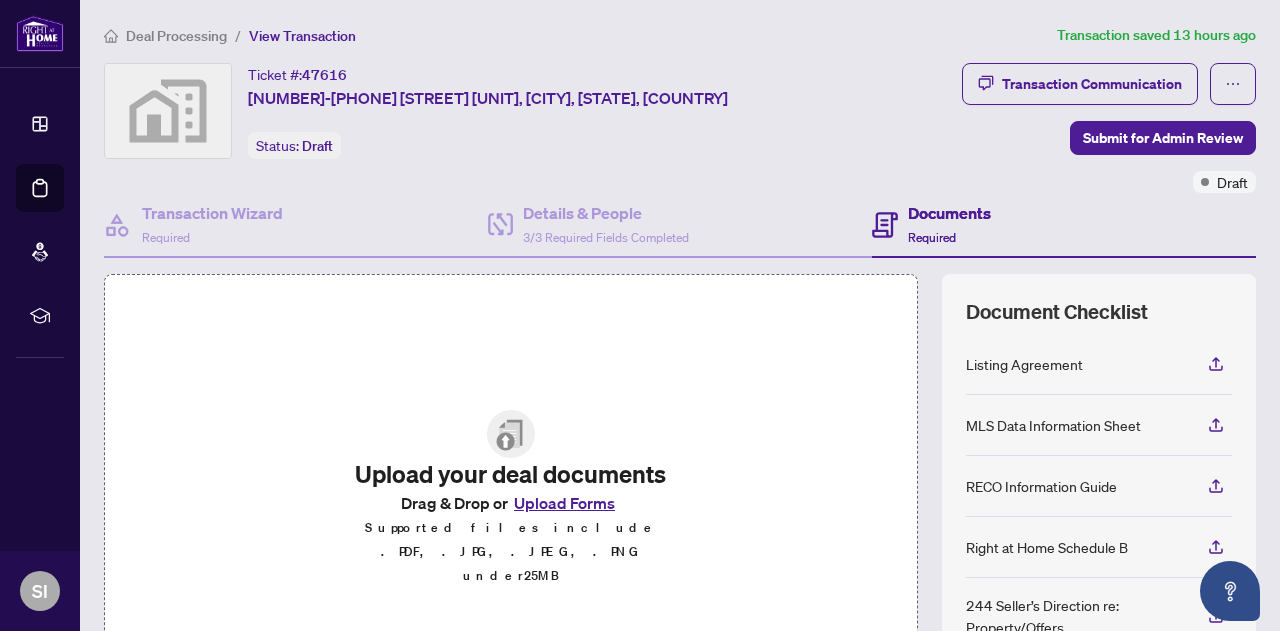 click on "Upload Forms" at bounding box center [564, 503] 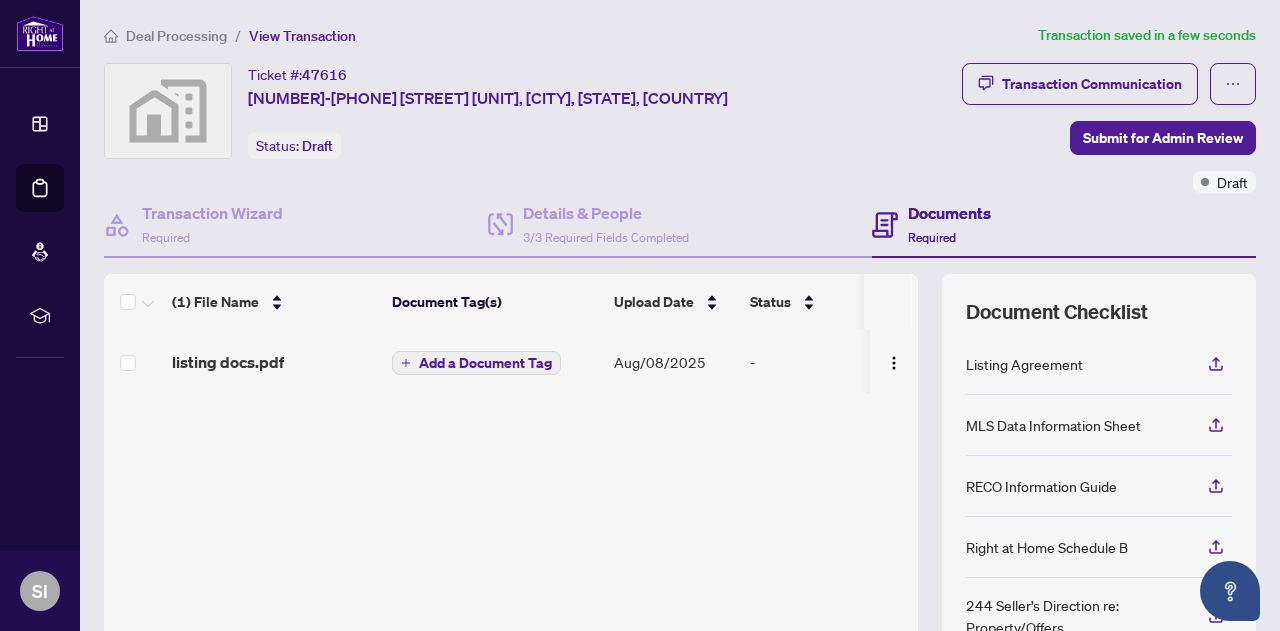 click 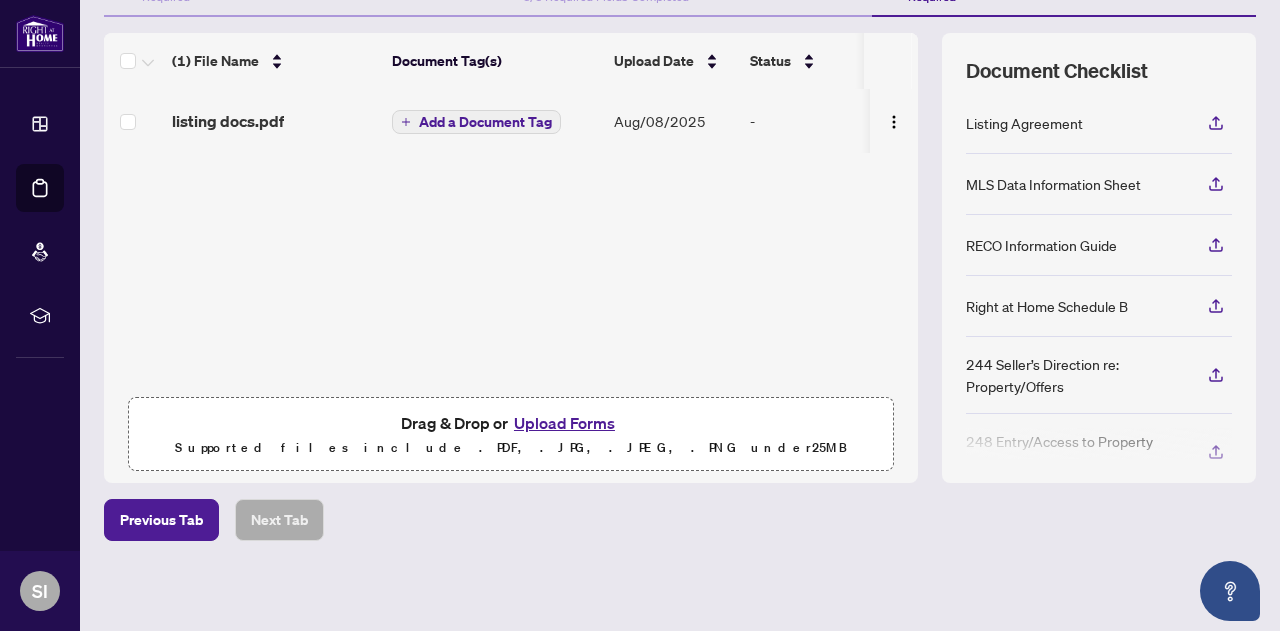 click on "Upload Forms" at bounding box center (564, 423) 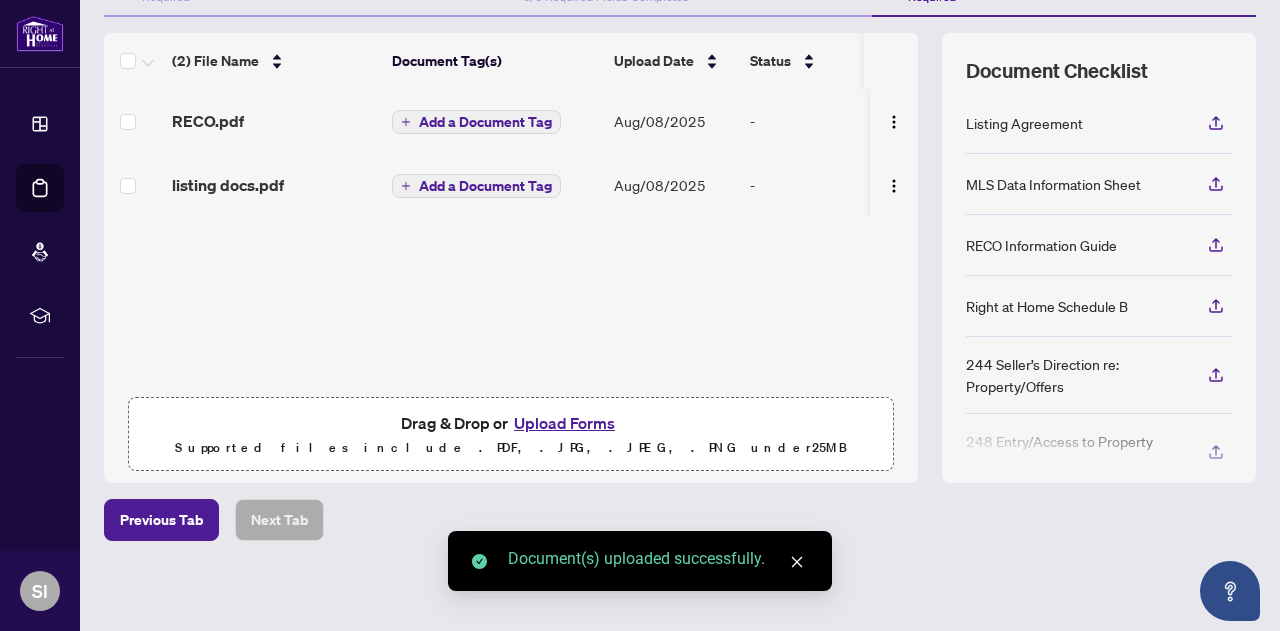 drag, startPoint x: 791, startPoint y: 559, endPoint x: 699, endPoint y: 475, distance: 124.57929 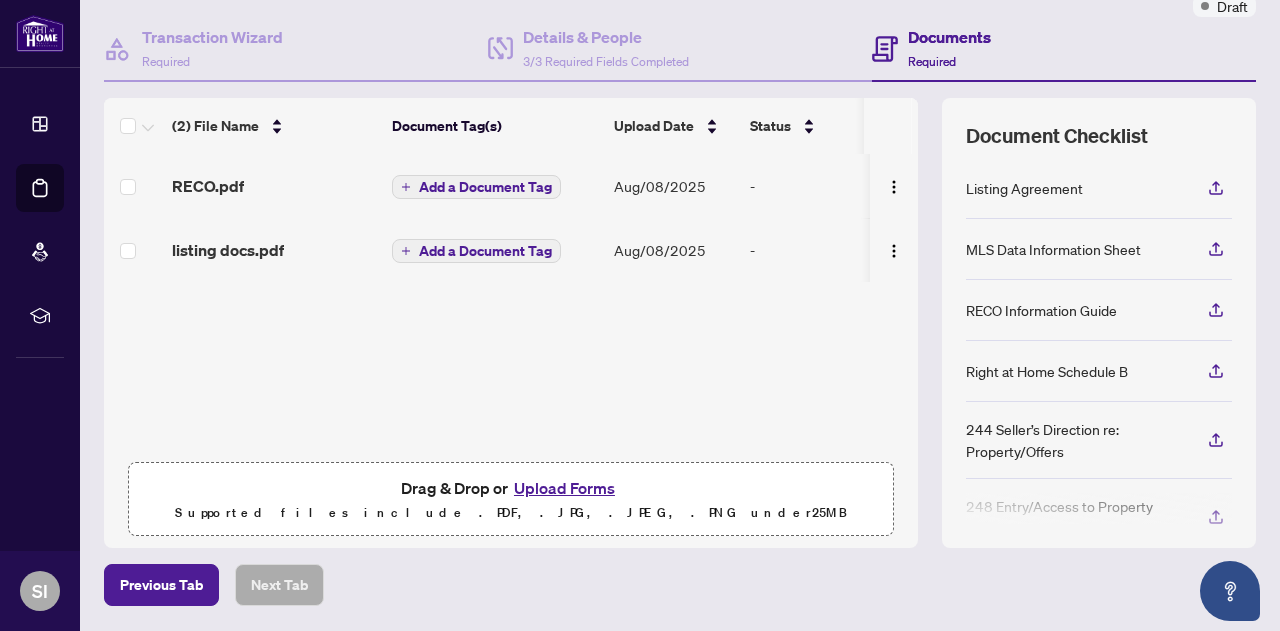 scroll, scrollTop: 0, scrollLeft: 0, axis: both 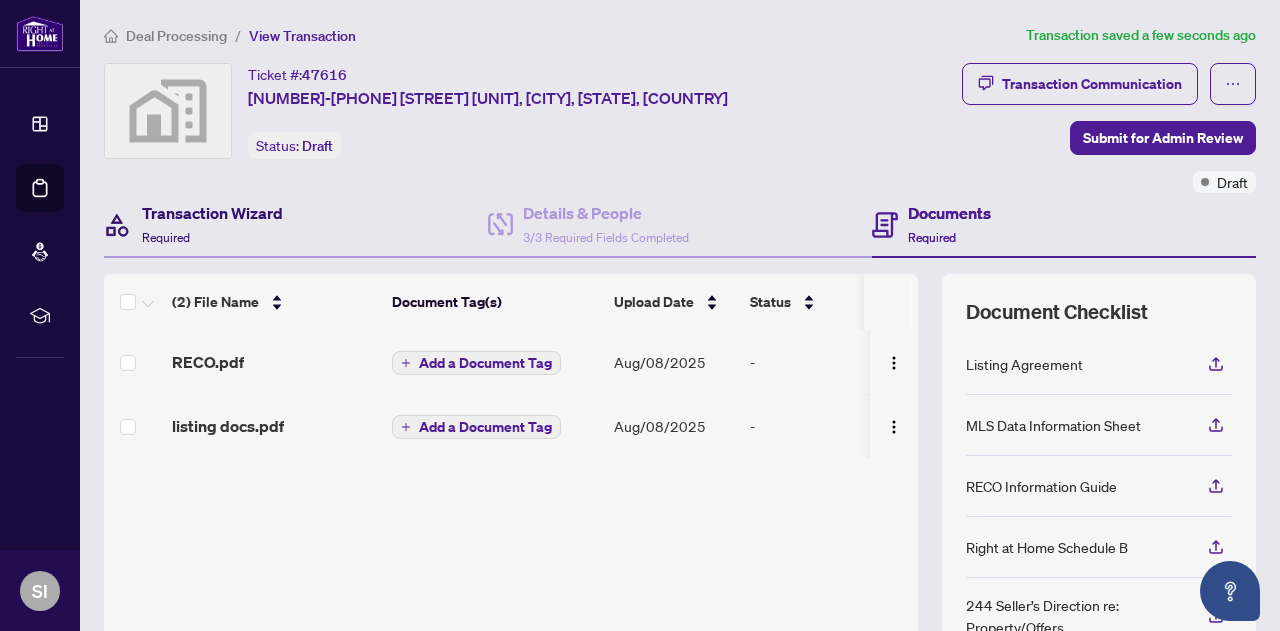 click on "Transaction Wizard" at bounding box center (212, 213) 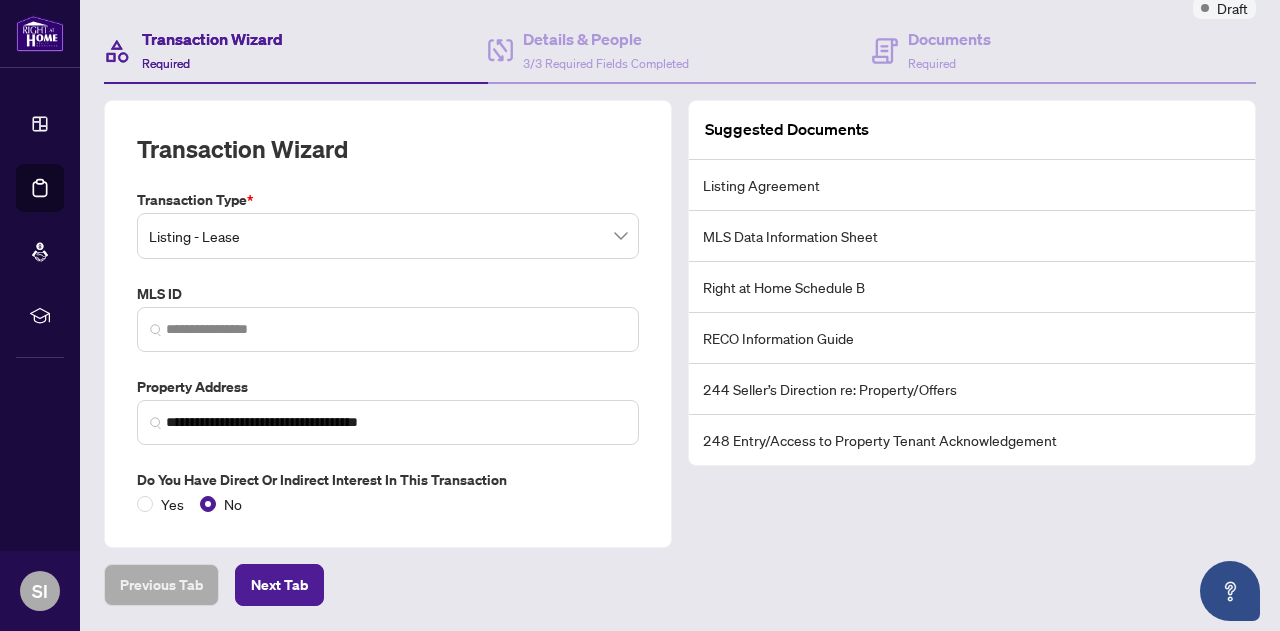 scroll, scrollTop: 200, scrollLeft: 0, axis: vertical 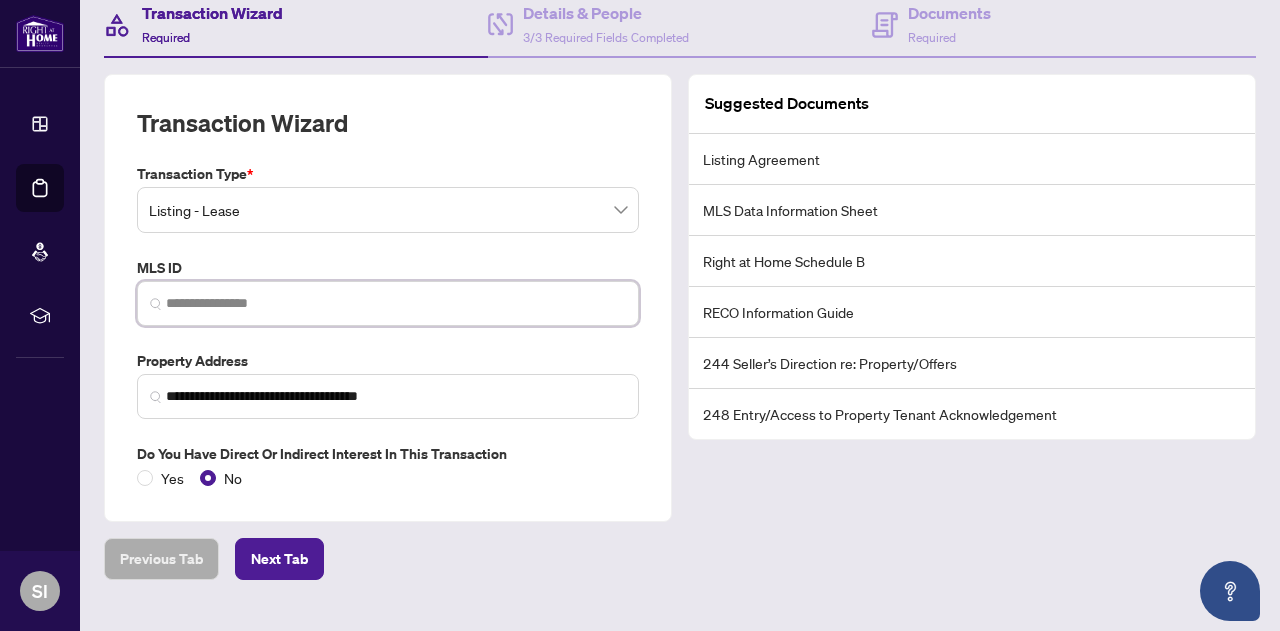 click at bounding box center (396, 303) 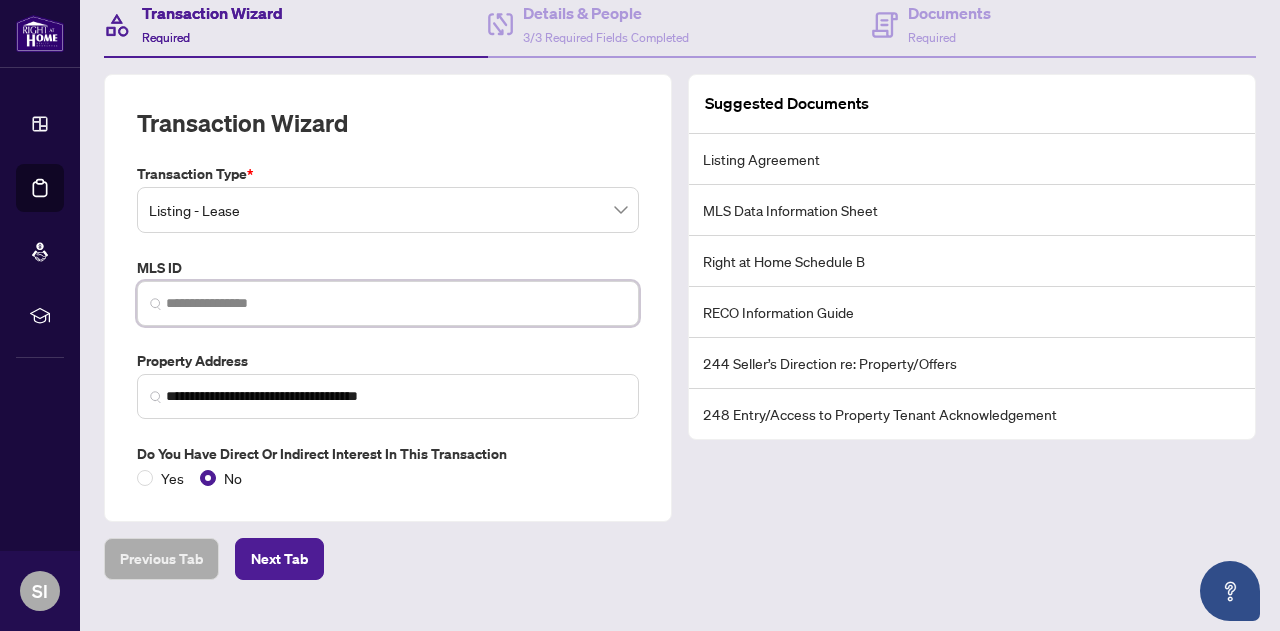 click at bounding box center (396, 303) 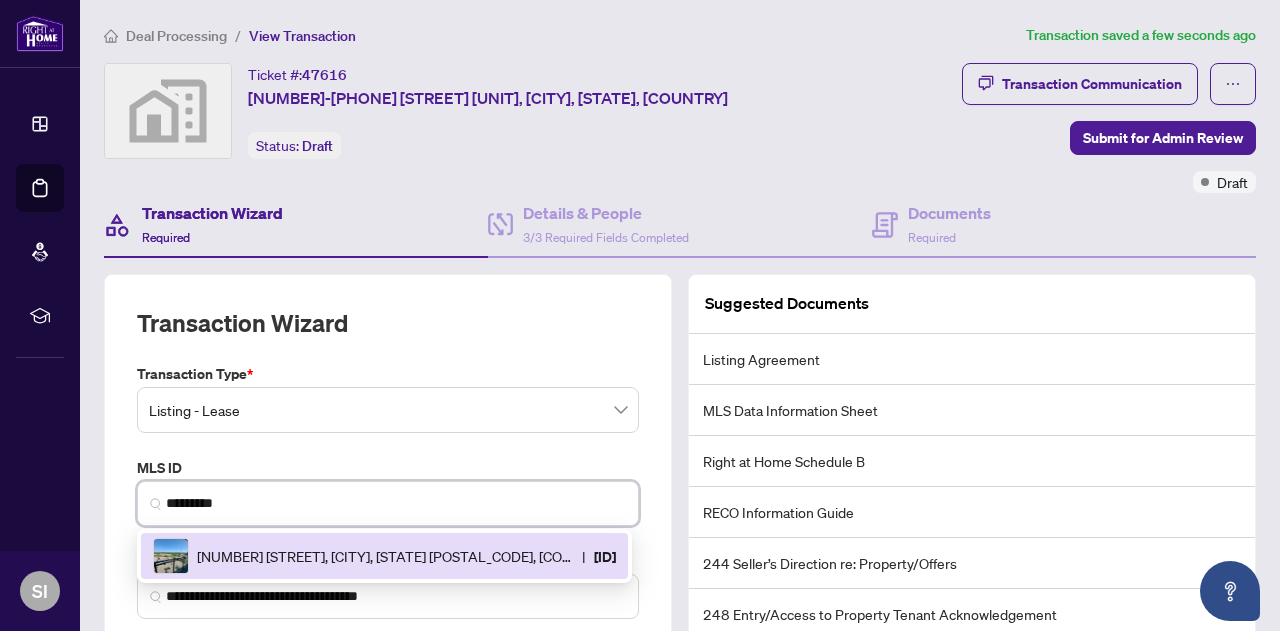 scroll, scrollTop: 200, scrollLeft: 0, axis: vertical 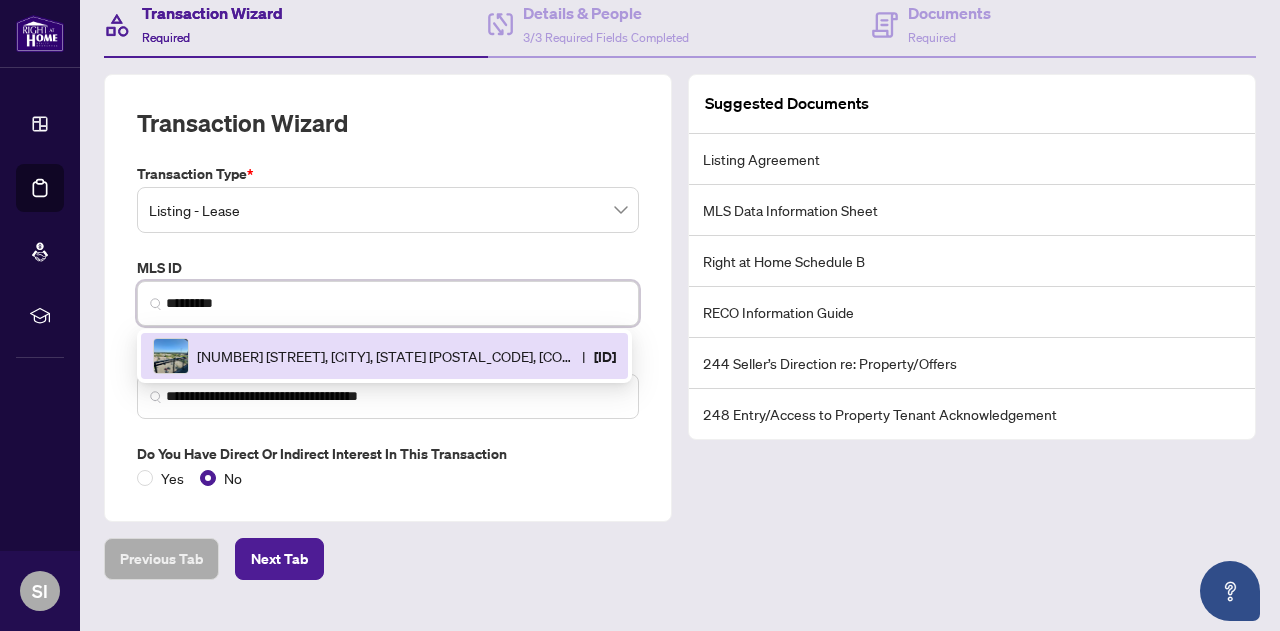 type on "*********" 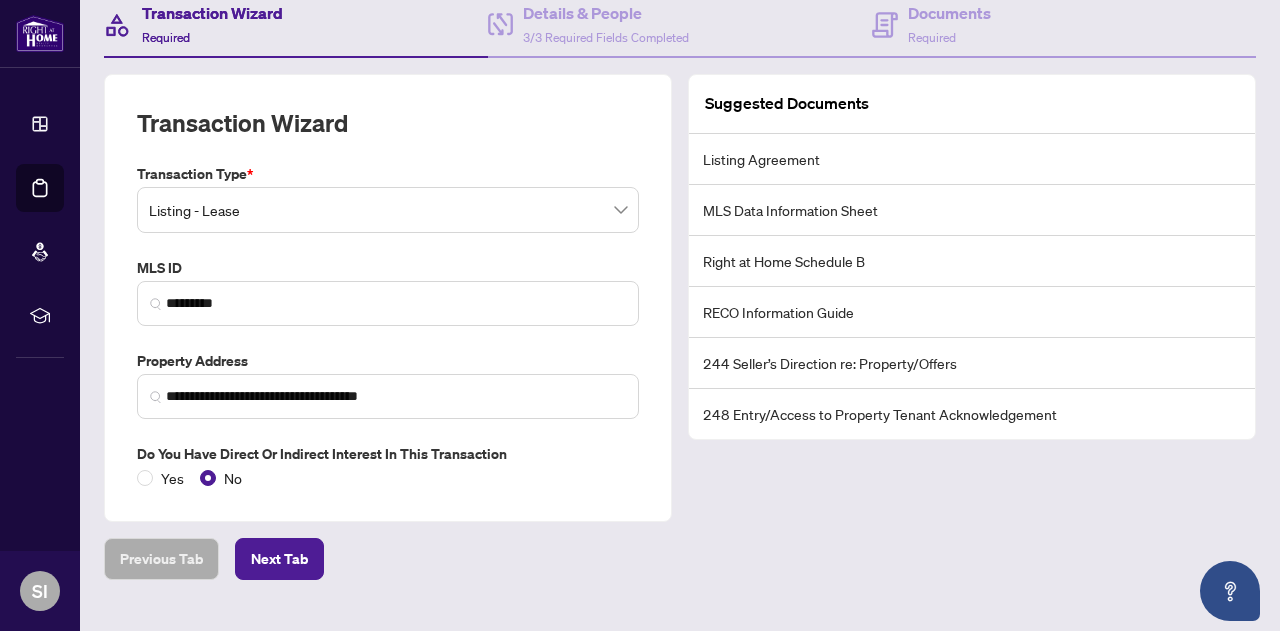 click on "Next Tab" at bounding box center [279, 559] 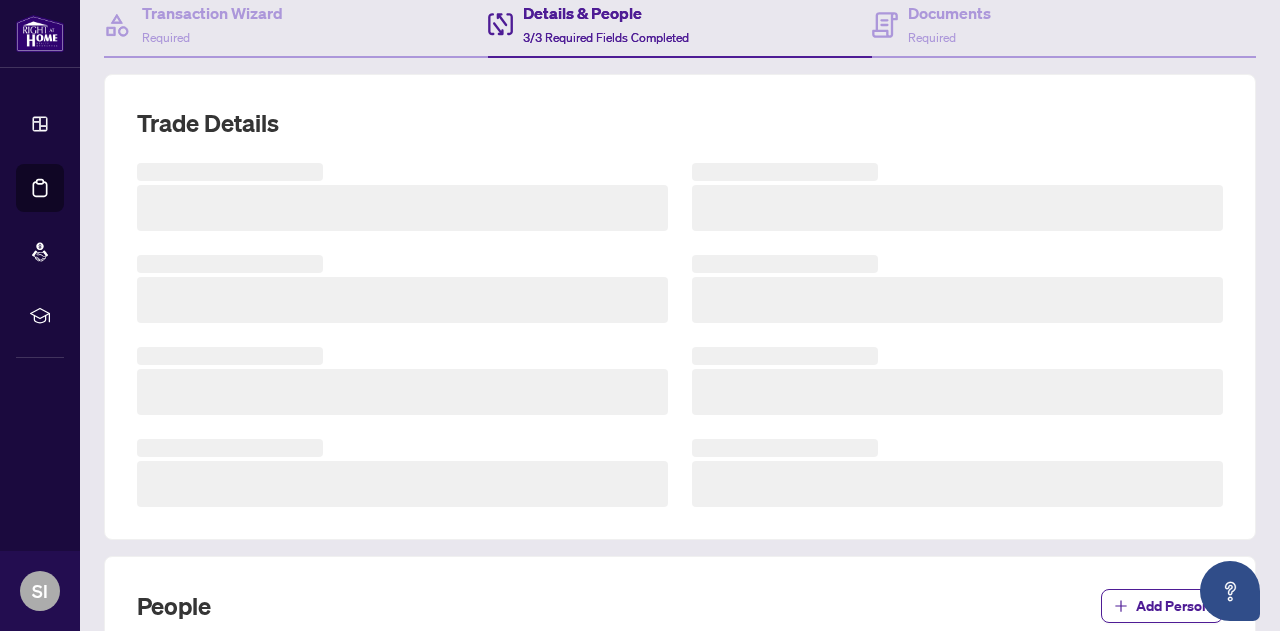 scroll, scrollTop: 0, scrollLeft: 0, axis: both 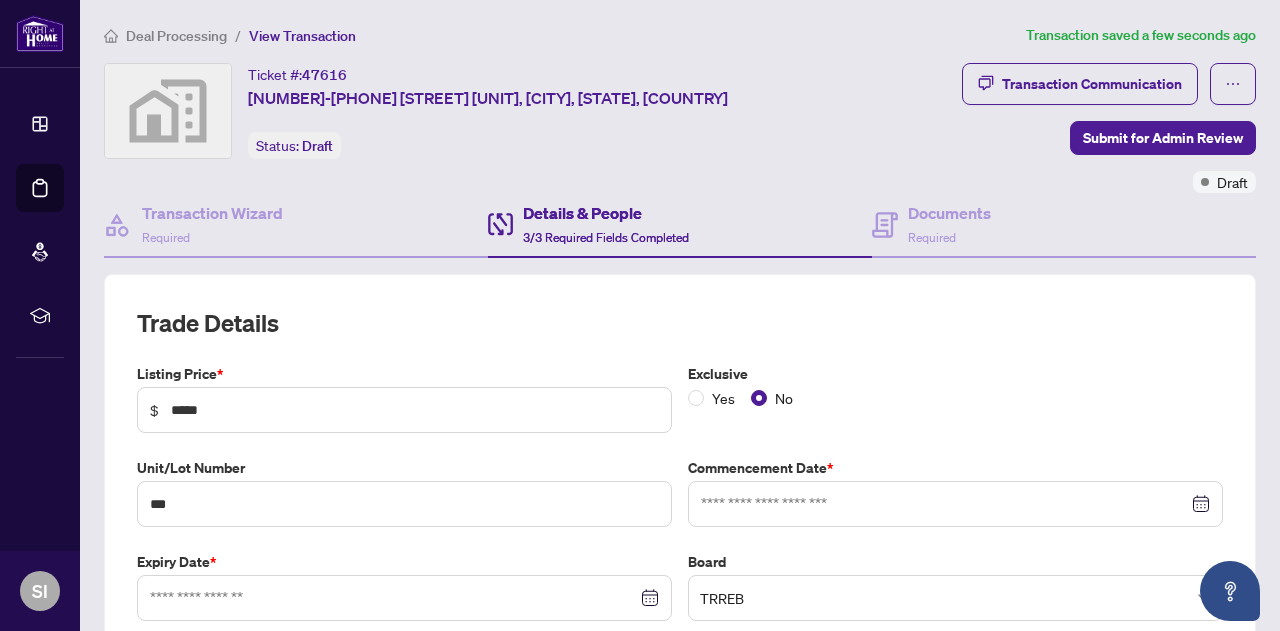 type on "**********" 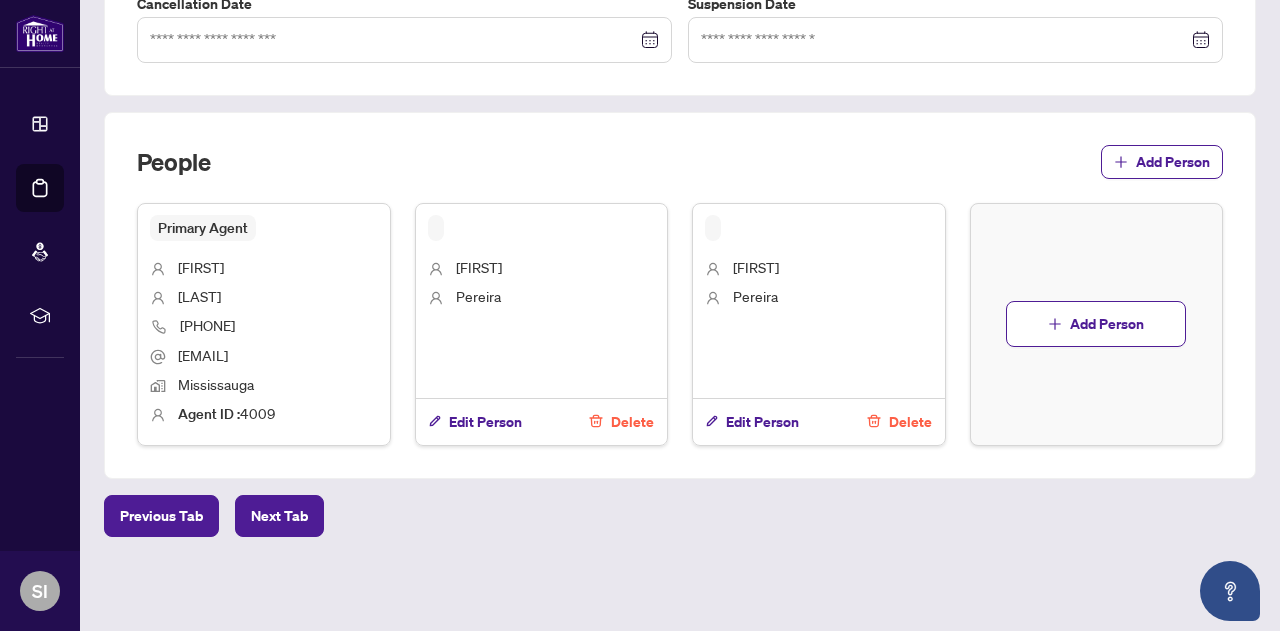 scroll, scrollTop: 866, scrollLeft: 0, axis: vertical 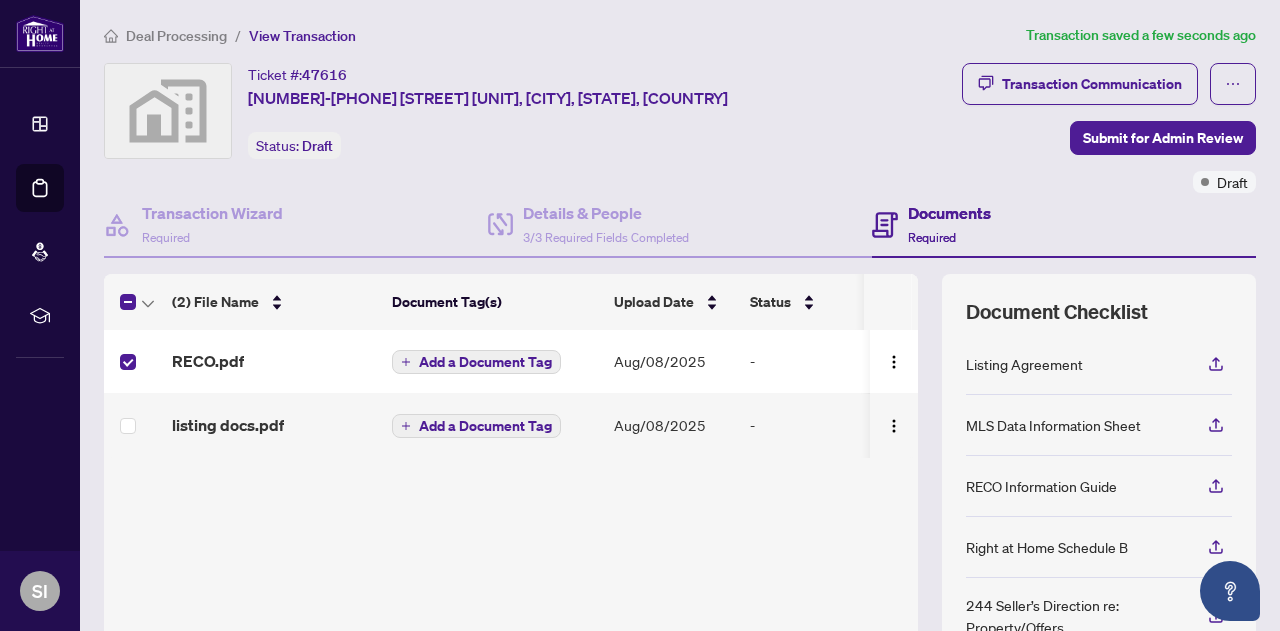 click on "Add a Document Tag" at bounding box center (485, 362) 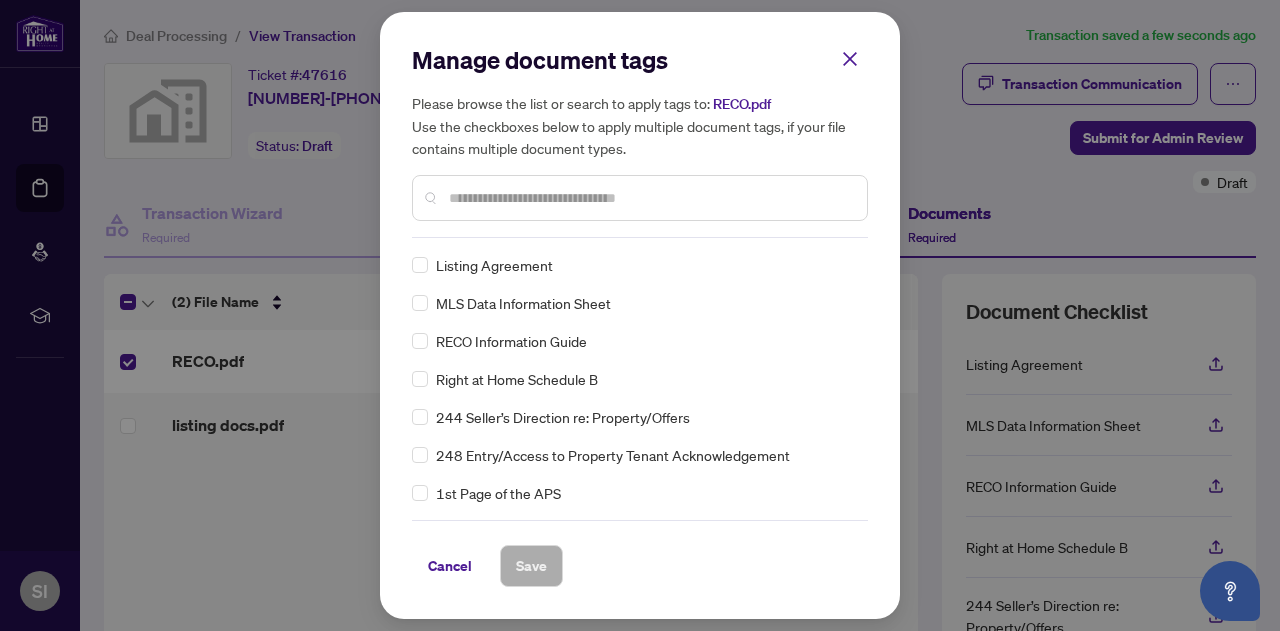 click on "RECO Information Guide" at bounding box center (511, 341) 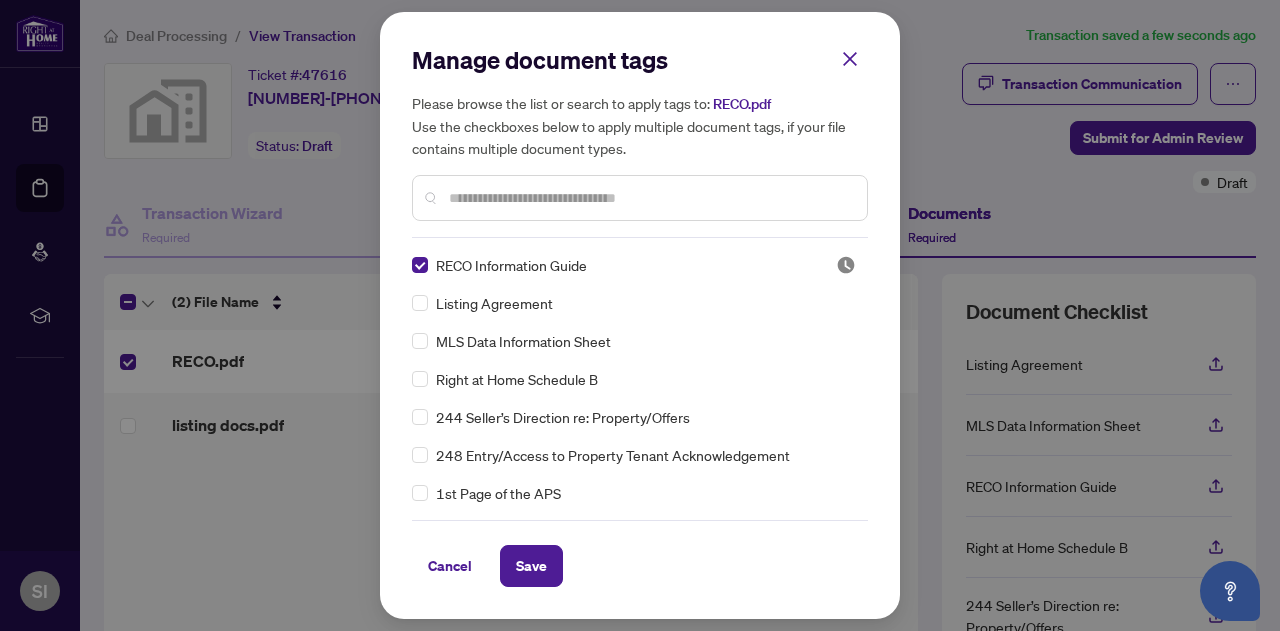 click on "Save" at bounding box center (531, 566) 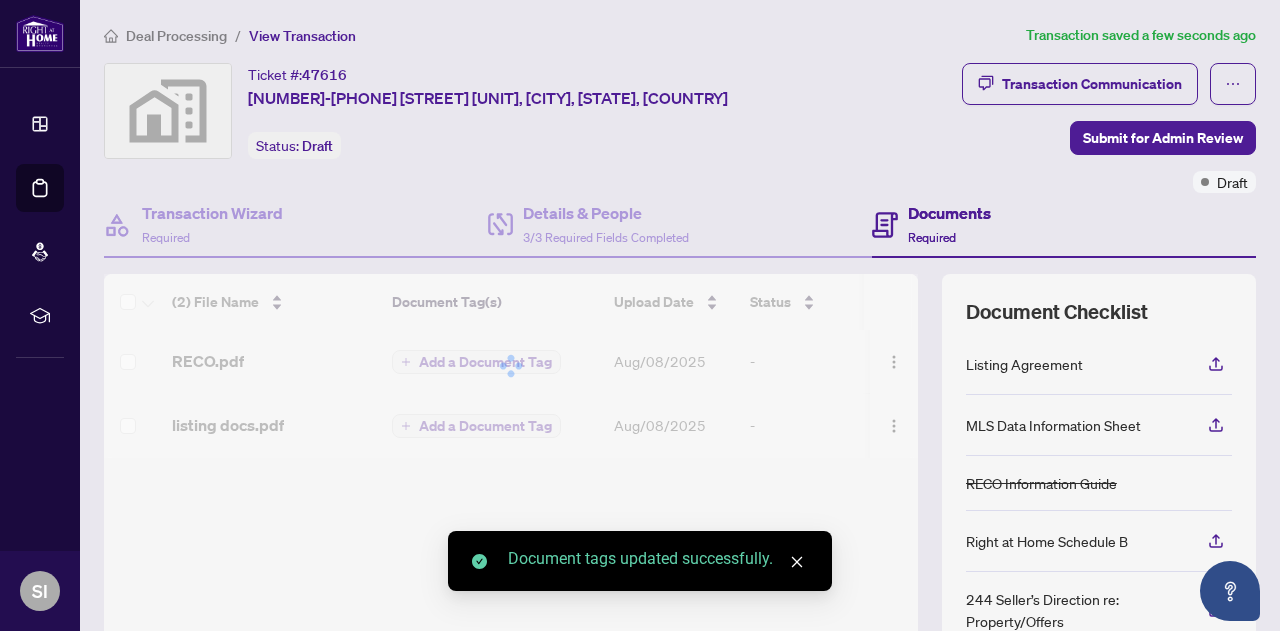 scroll, scrollTop: 0, scrollLeft: 0, axis: both 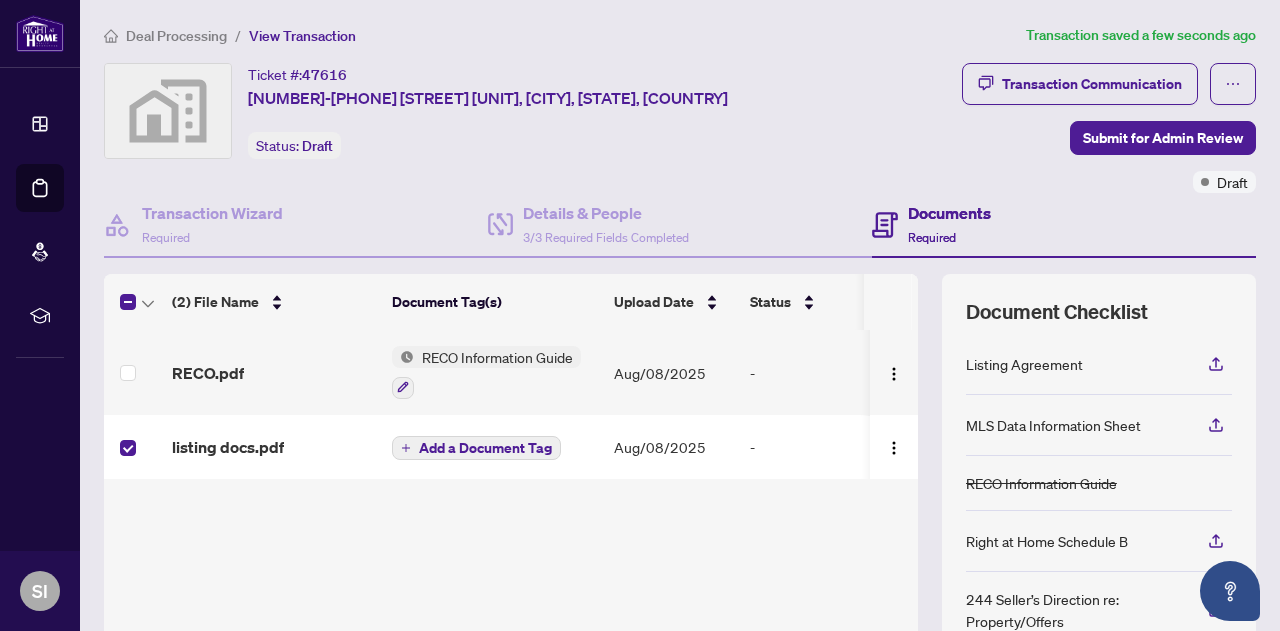 click on "Add a Document Tag" at bounding box center (485, 448) 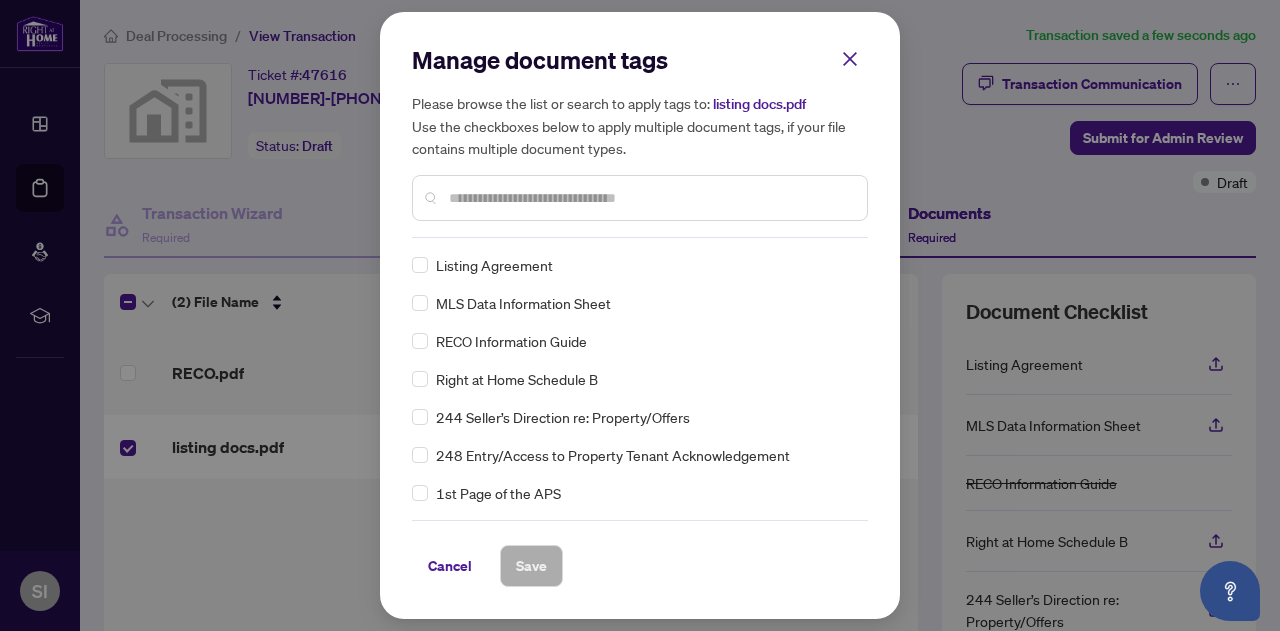 click at bounding box center [650, 198] 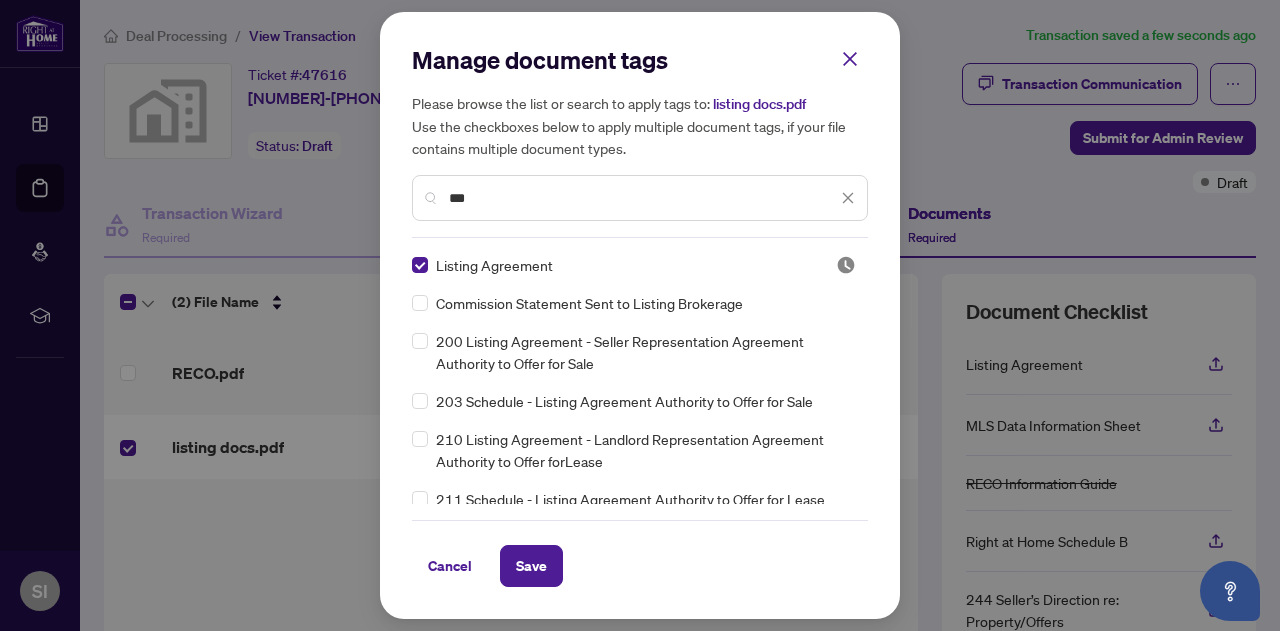 drag, startPoint x: 492, startPoint y: 201, endPoint x: 422, endPoint y: 193, distance: 70.45566 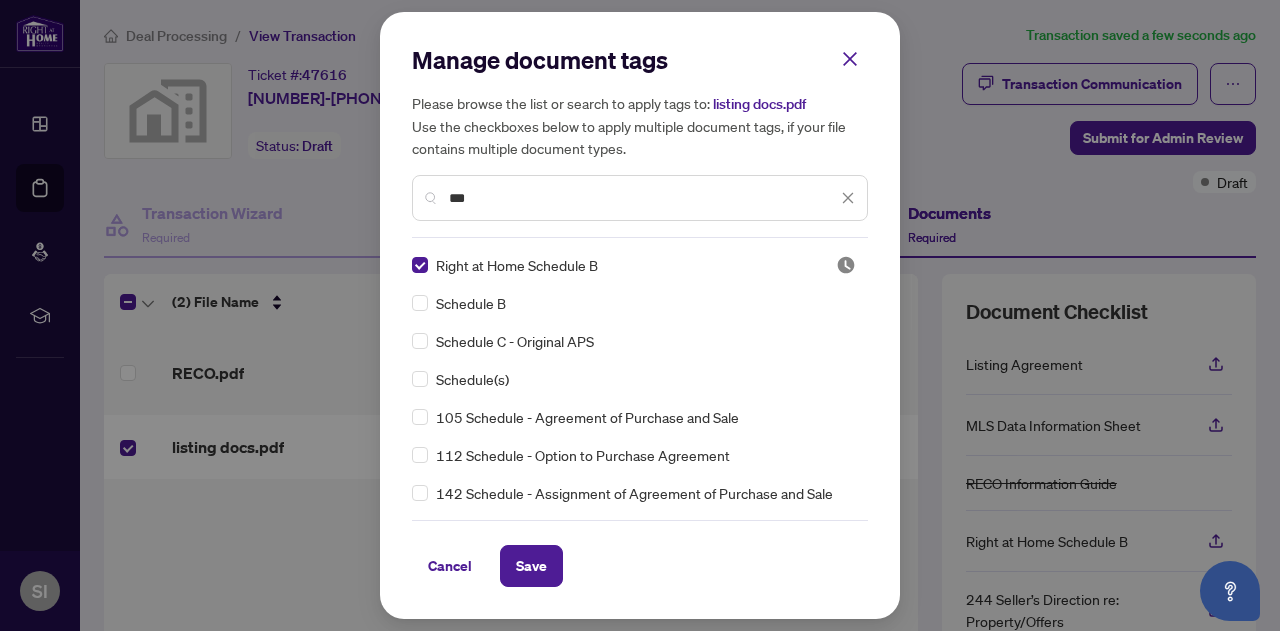 drag, startPoint x: 492, startPoint y: 200, endPoint x: 392, endPoint y: 222, distance: 102.3914 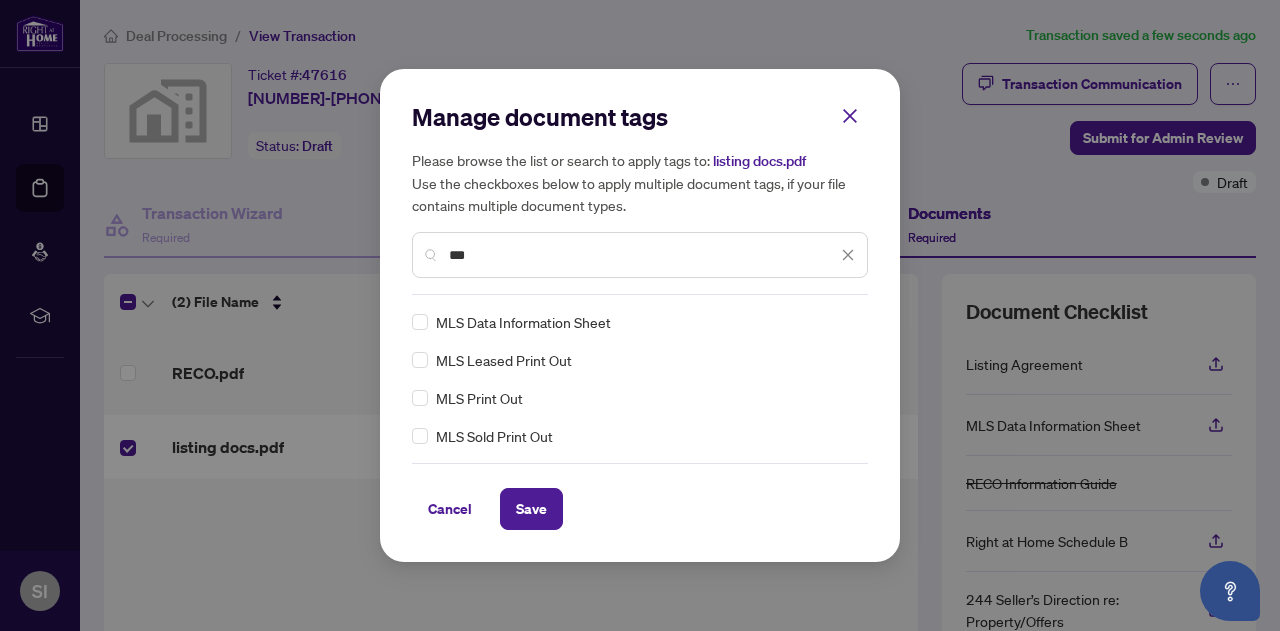 type on "***" 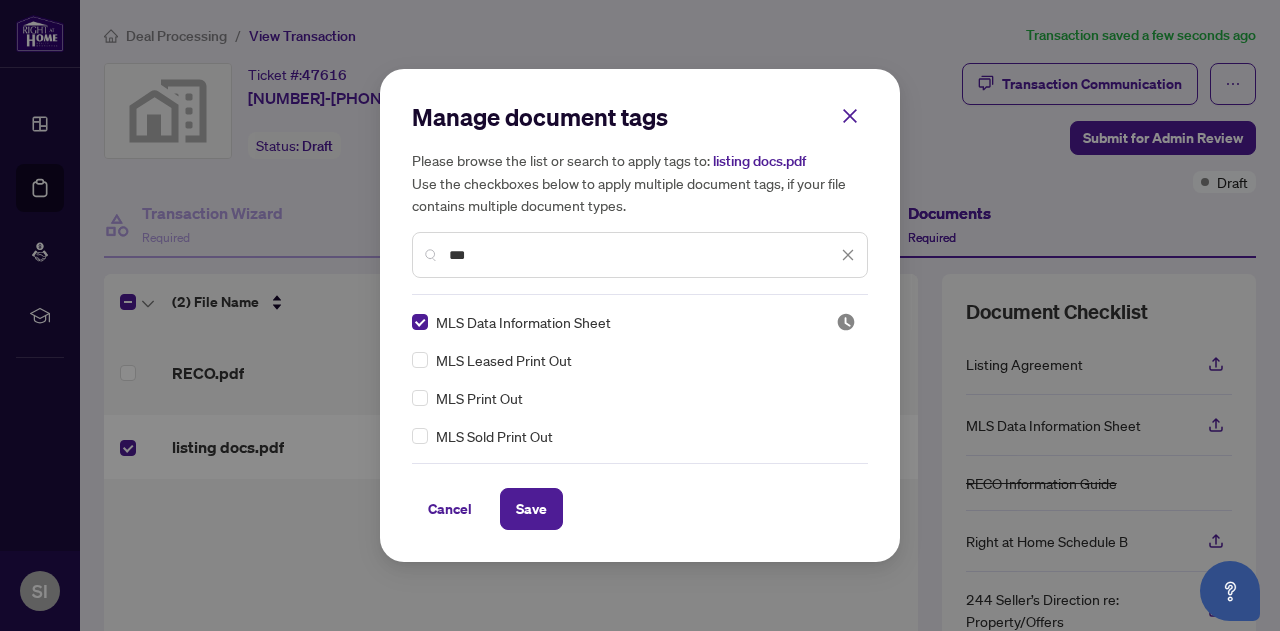 drag, startPoint x: 559, startPoint y: 247, endPoint x: 414, endPoint y: 243, distance: 145.05516 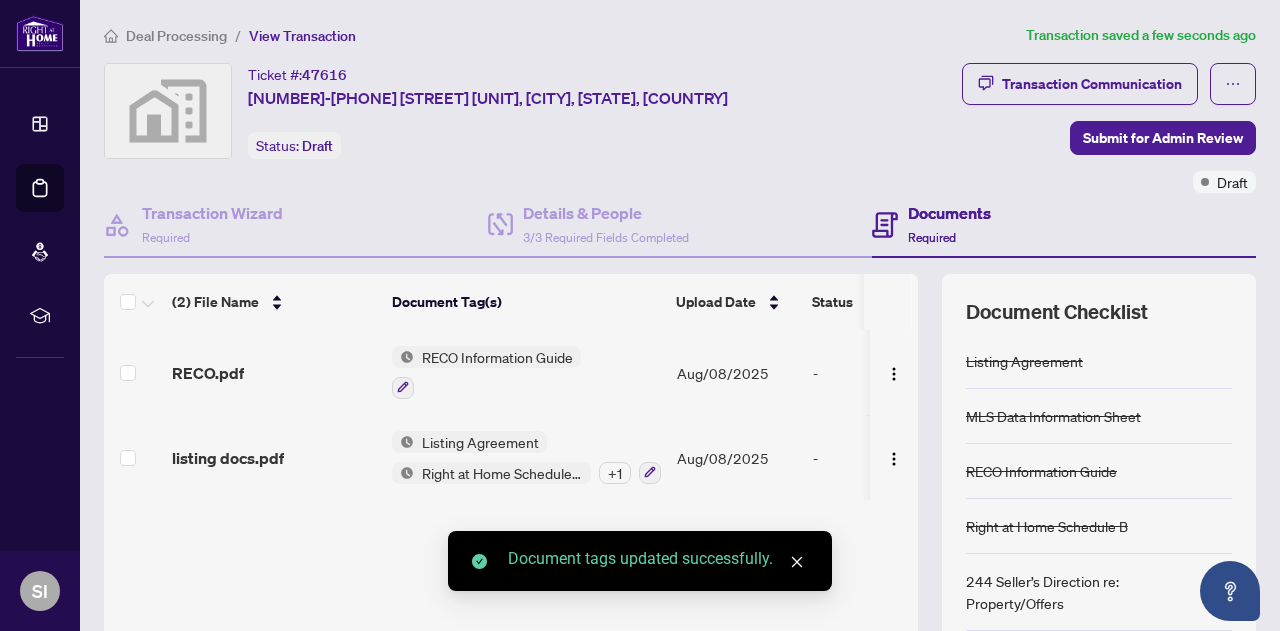 scroll, scrollTop: 13, scrollLeft: 0, axis: vertical 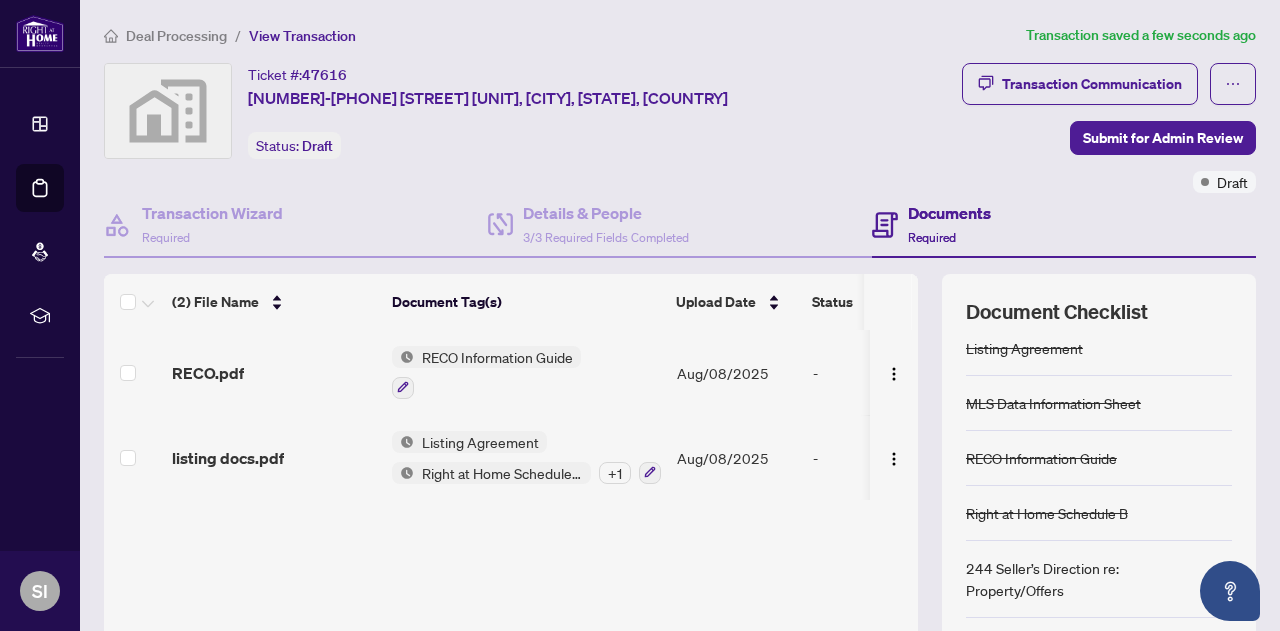 drag, startPoint x: 1122, startPoint y: 138, endPoint x: 812, endPoint y: 165, distance: 311.17358 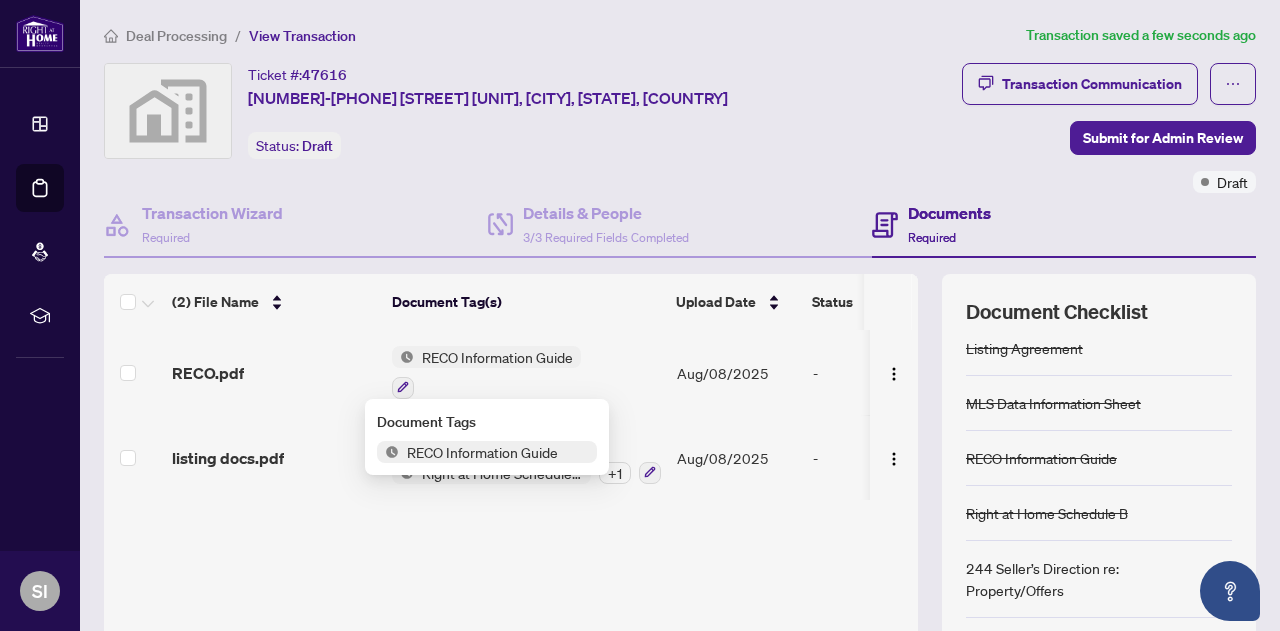 click on "Document Tag(s)" at bounding box center [526, 302] 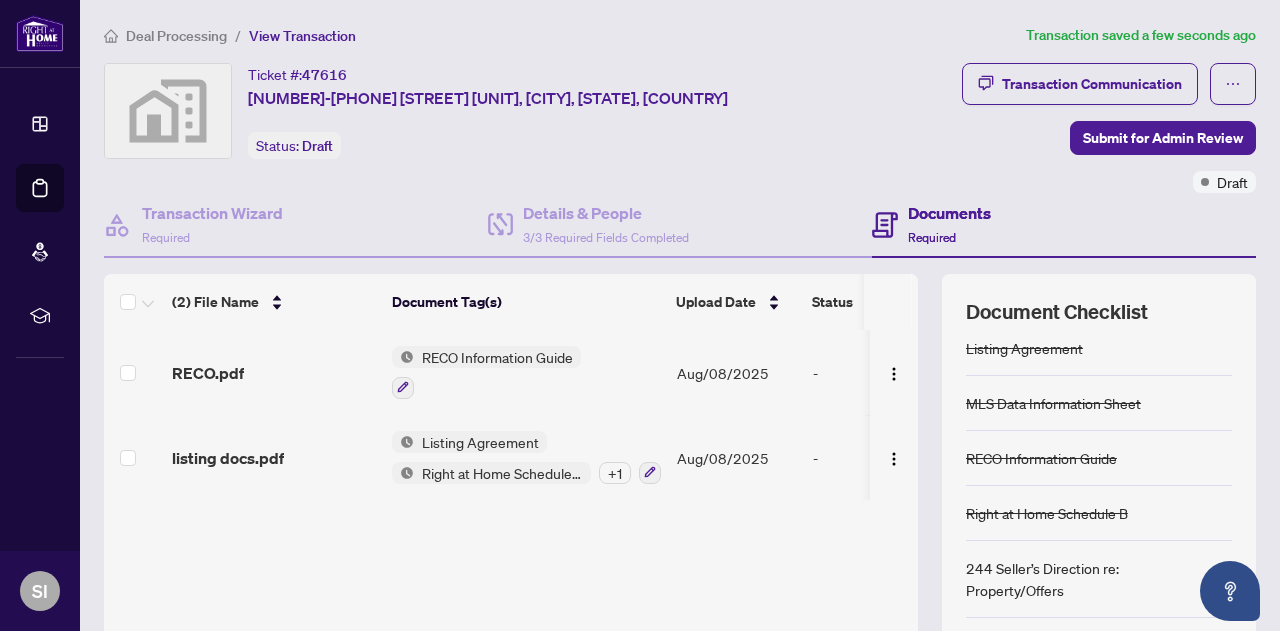 click on "Listing Agreement" at bounding box center [480, 442] 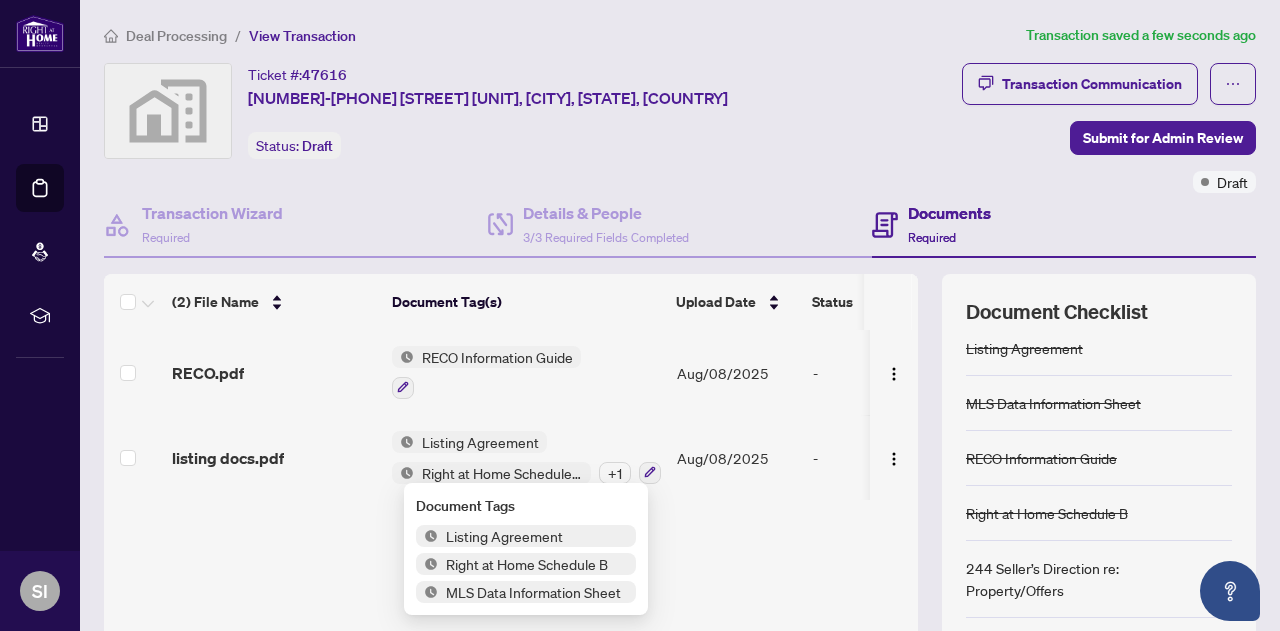 click on "Listing Agreement" at bounding box center (504, 536) 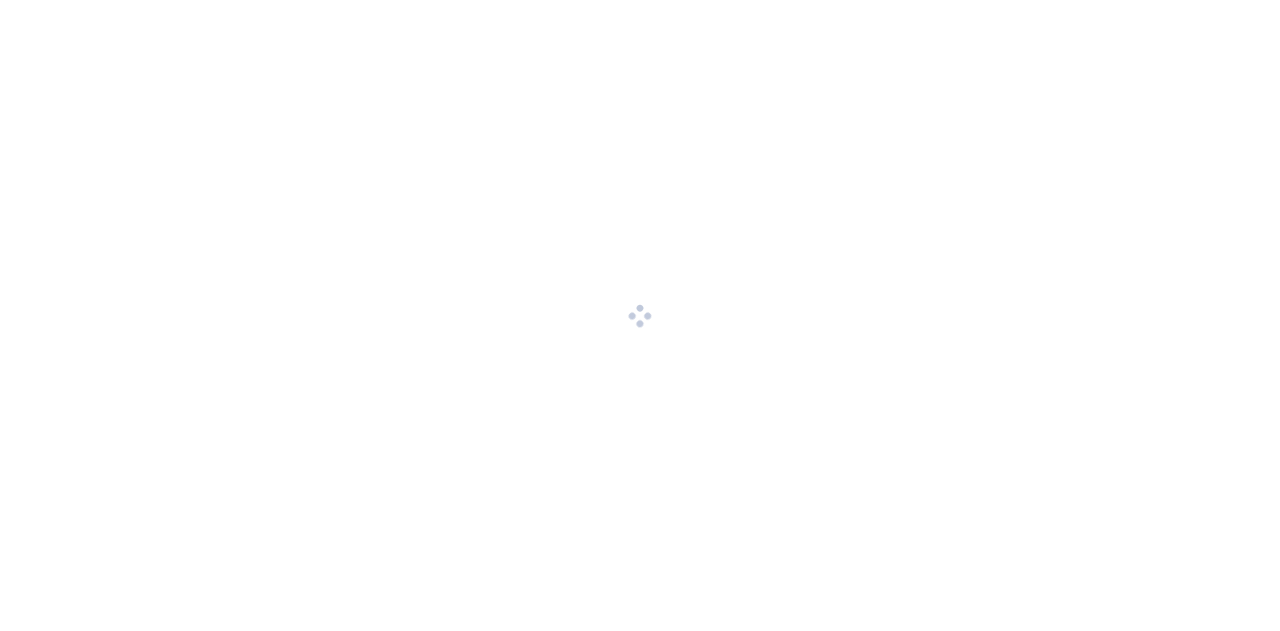 scroll, scrollTop: 0, scrollLeft: 0, axis: both 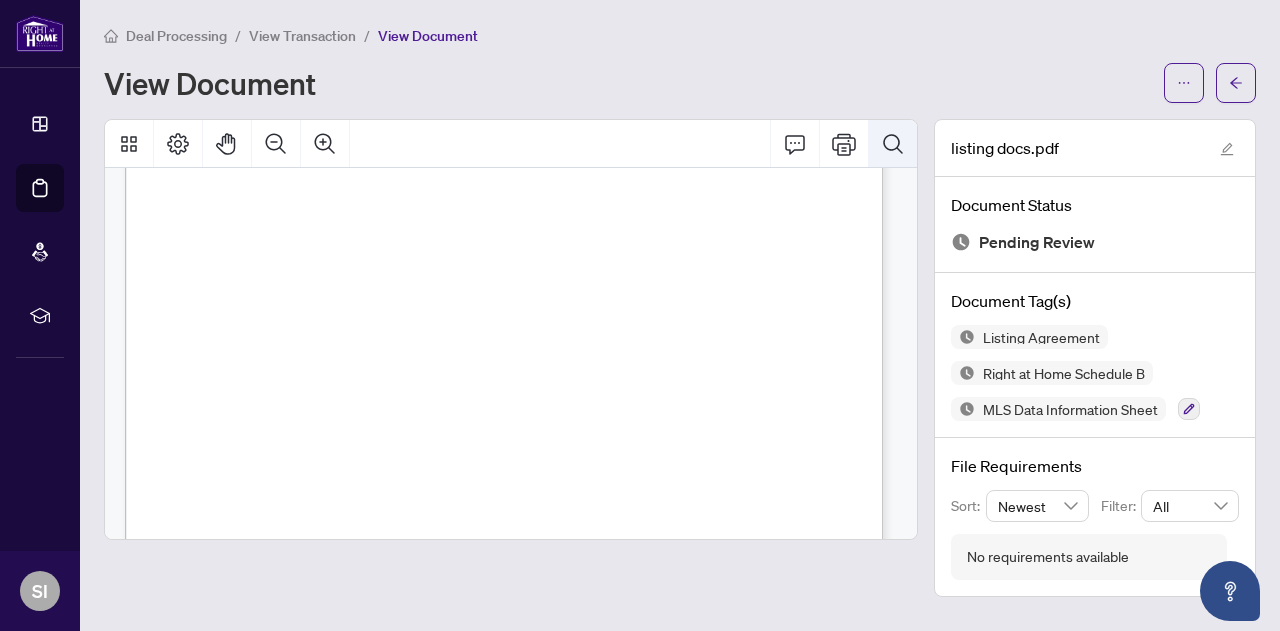 click at bounding box center (893, 144) 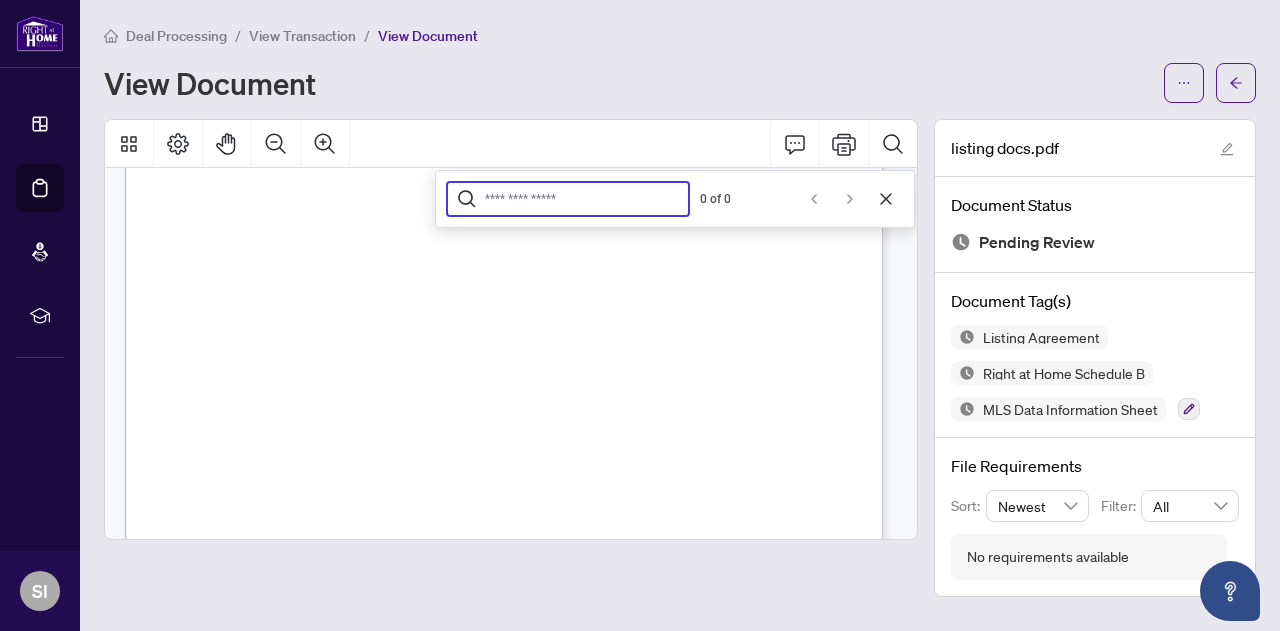 click at bounding box center (595, 596) 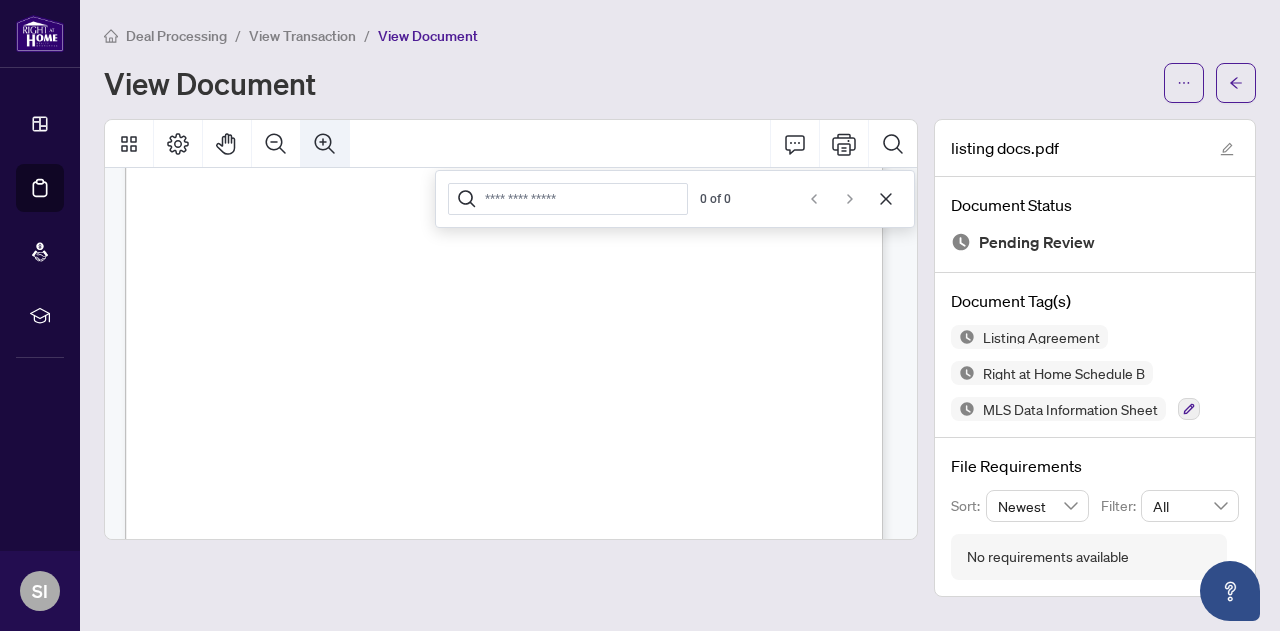 click at bounding box center [325, 144] 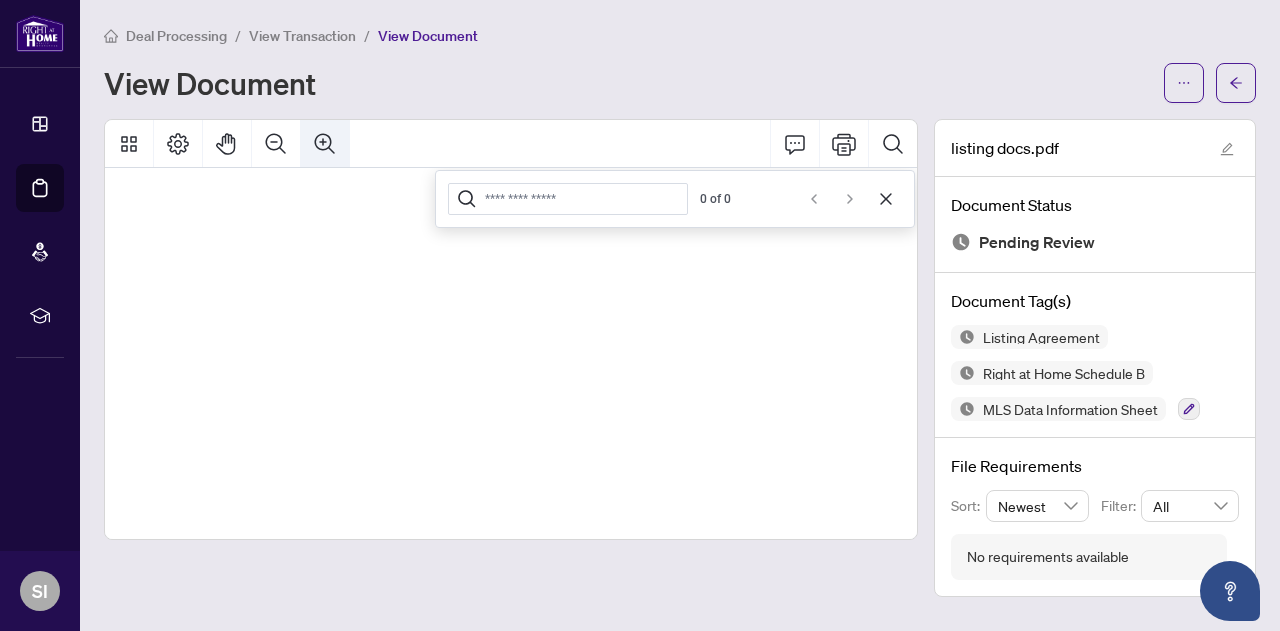 click at bounding box center [325, 144] 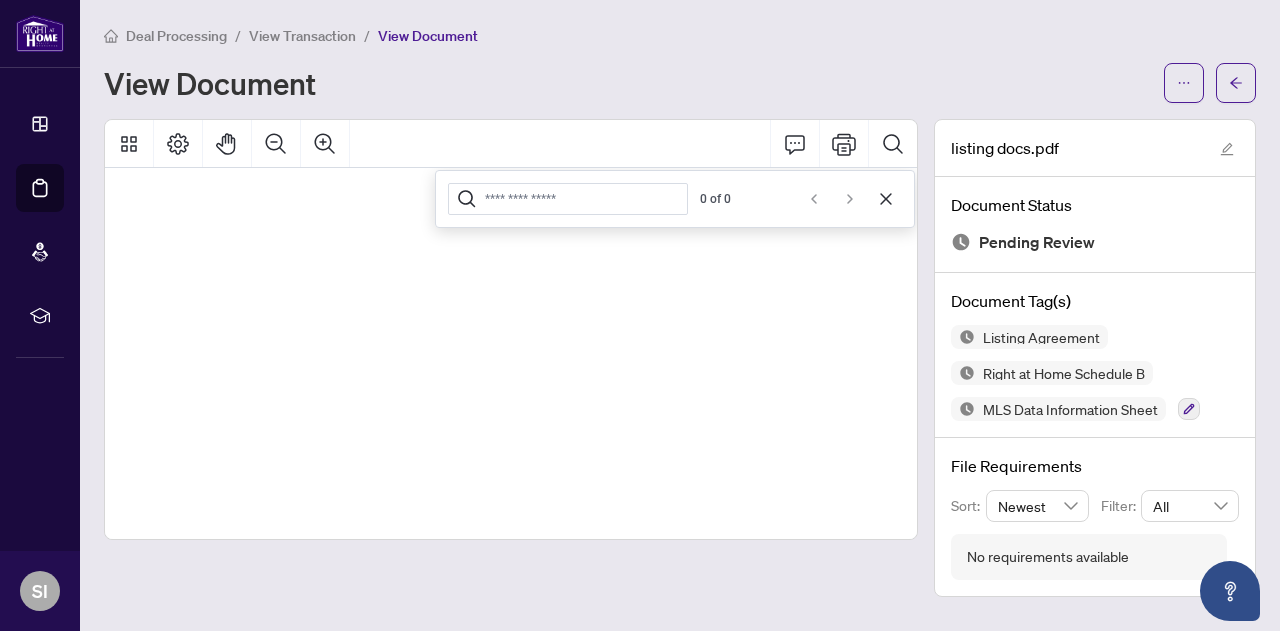 scroll, scrollTop: 522, scrollLeft: 213, axis: both 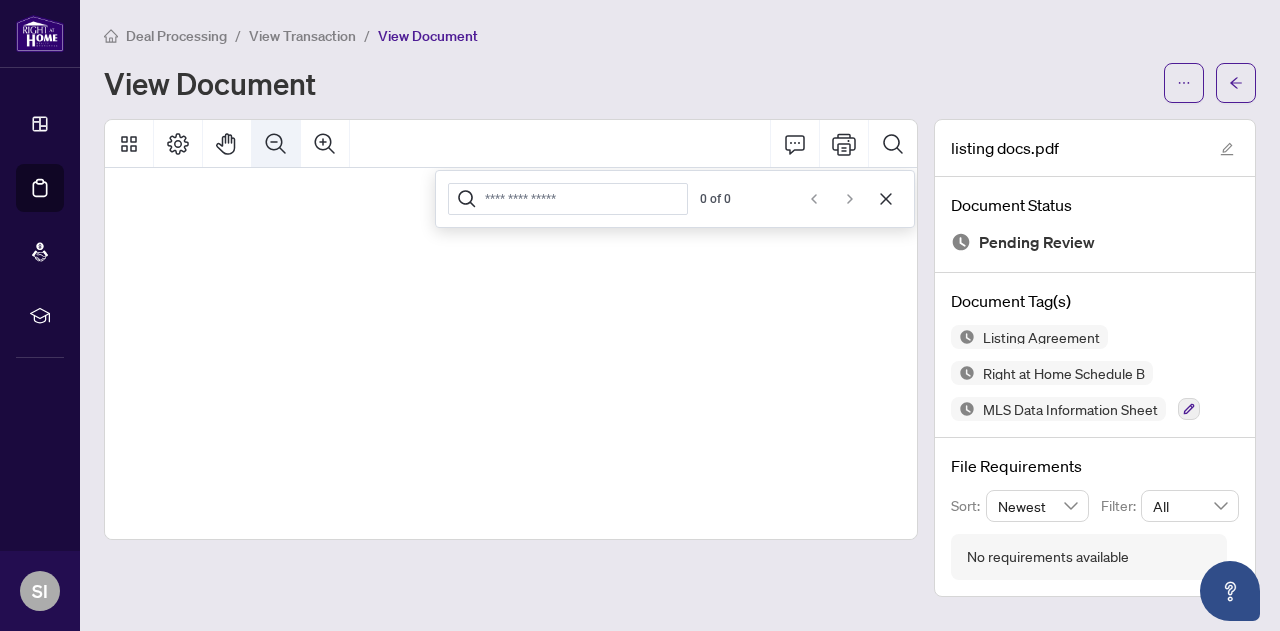 click at bounding box center [276, 144] 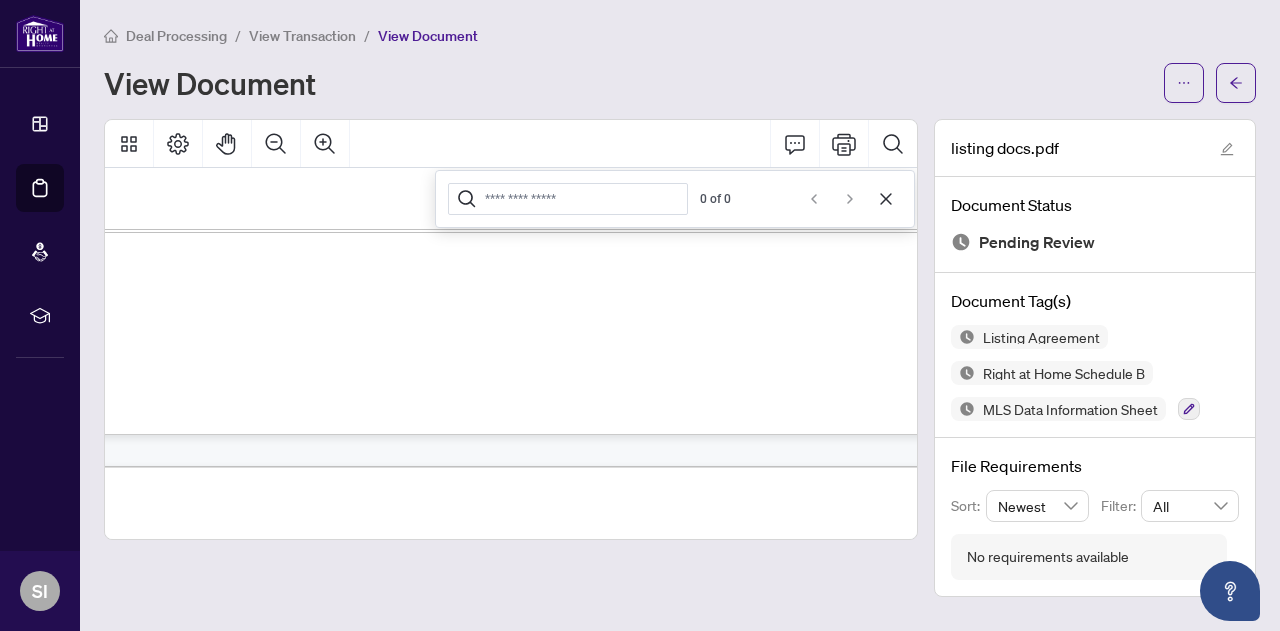 scroll, scrollTop: 2414, scrollLeft: 95, axis: both 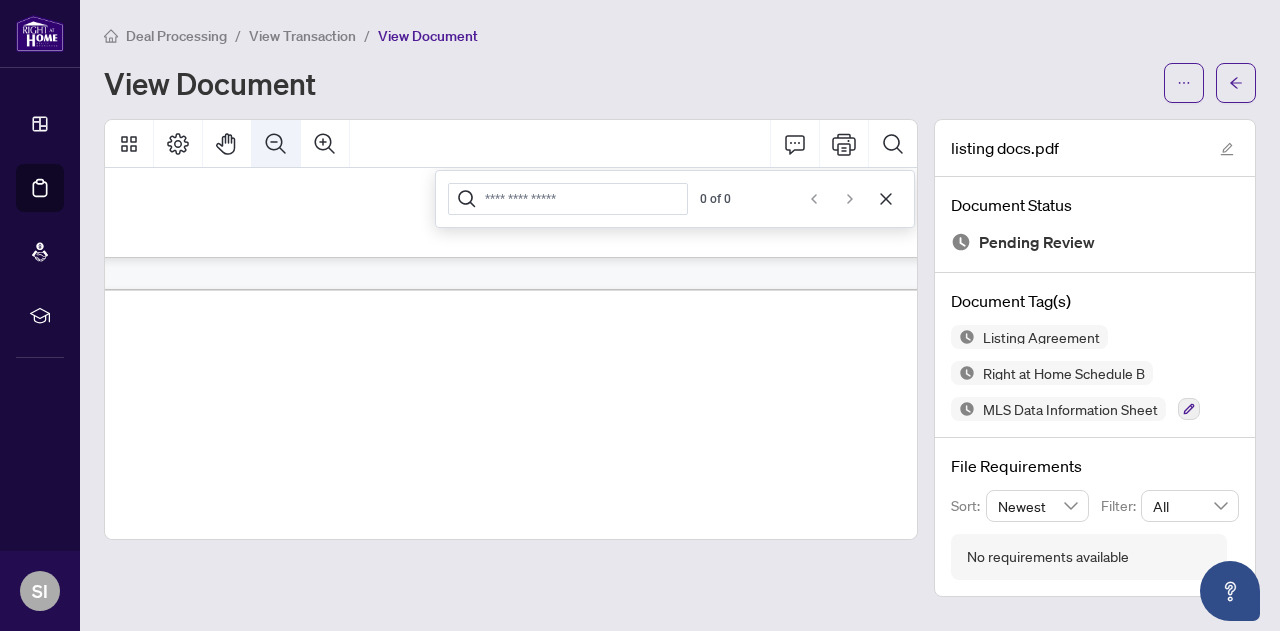 click at bounding box center (276, 144) 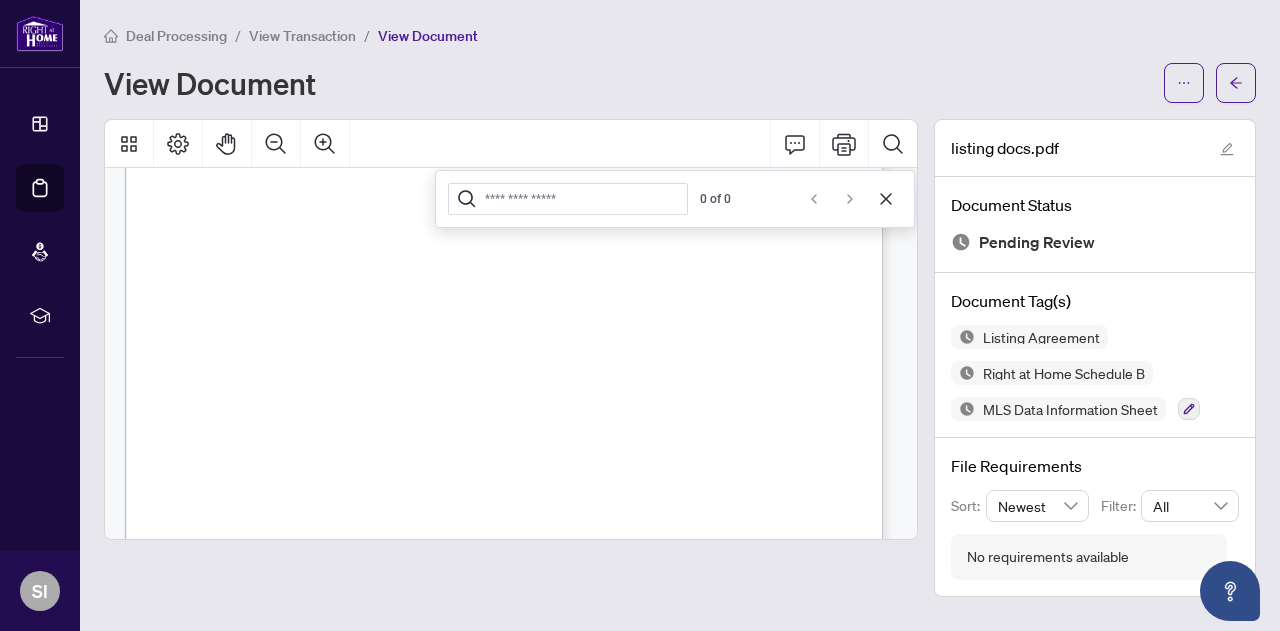 scroll, scrollTop: 11528, scrollLeft: 0, axis: vertical 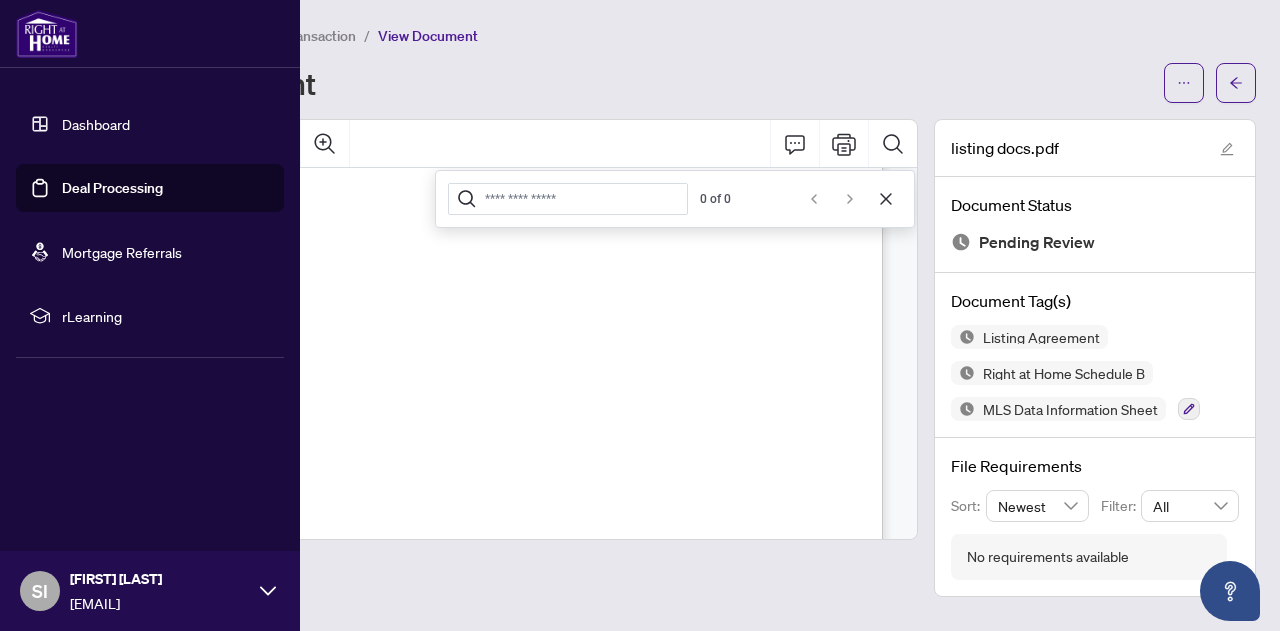 click on "Dashboard" at bounding box center (96, 124) 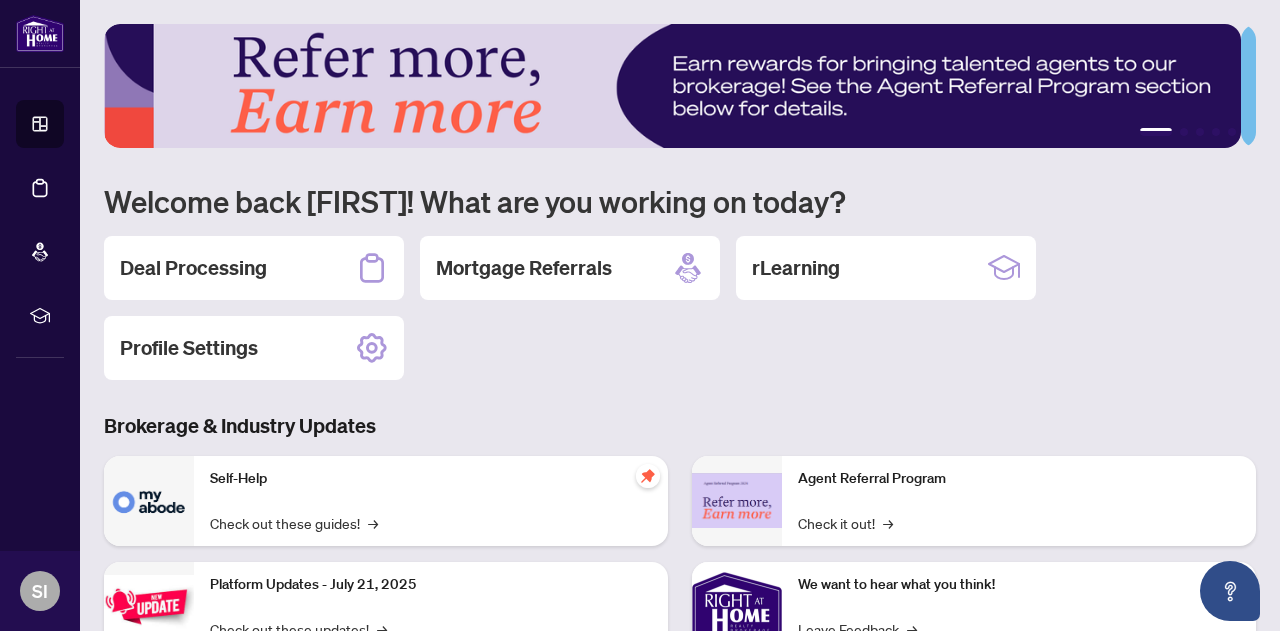 click on "Deal Processing" at bounding box center [193, 268] 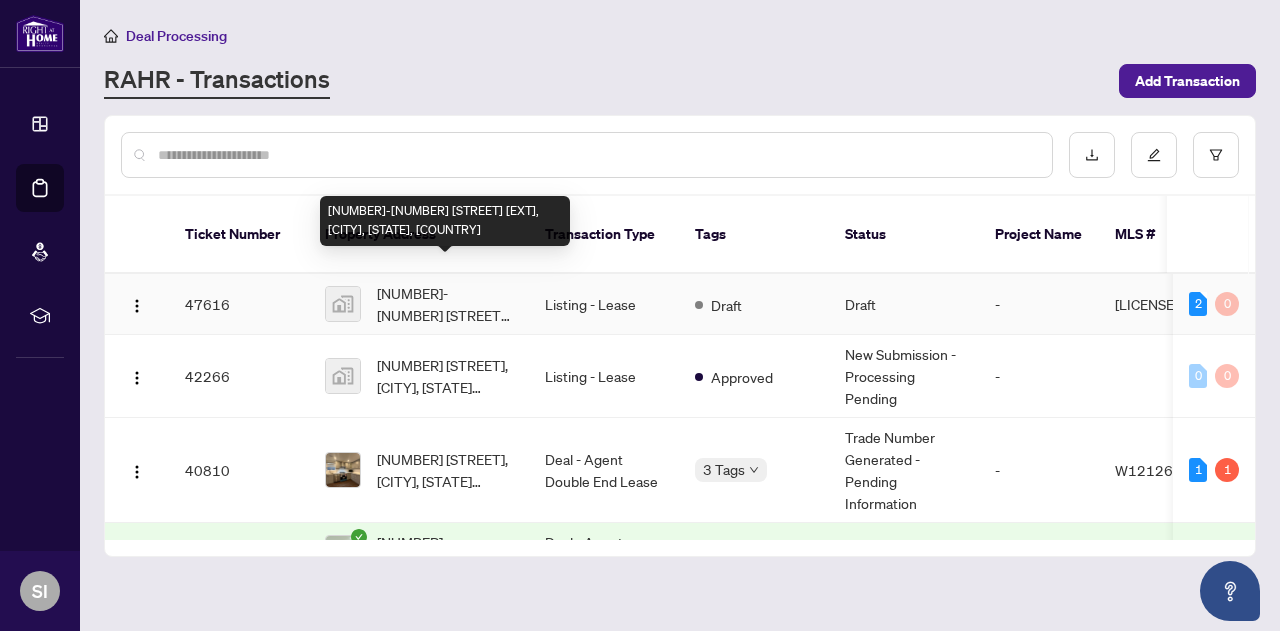 click on "[NUMBER]-[PHONE] [STREET] [UNIT], [CITY], [STATE], [COUNTRY]" at bounding box center [445, 304] 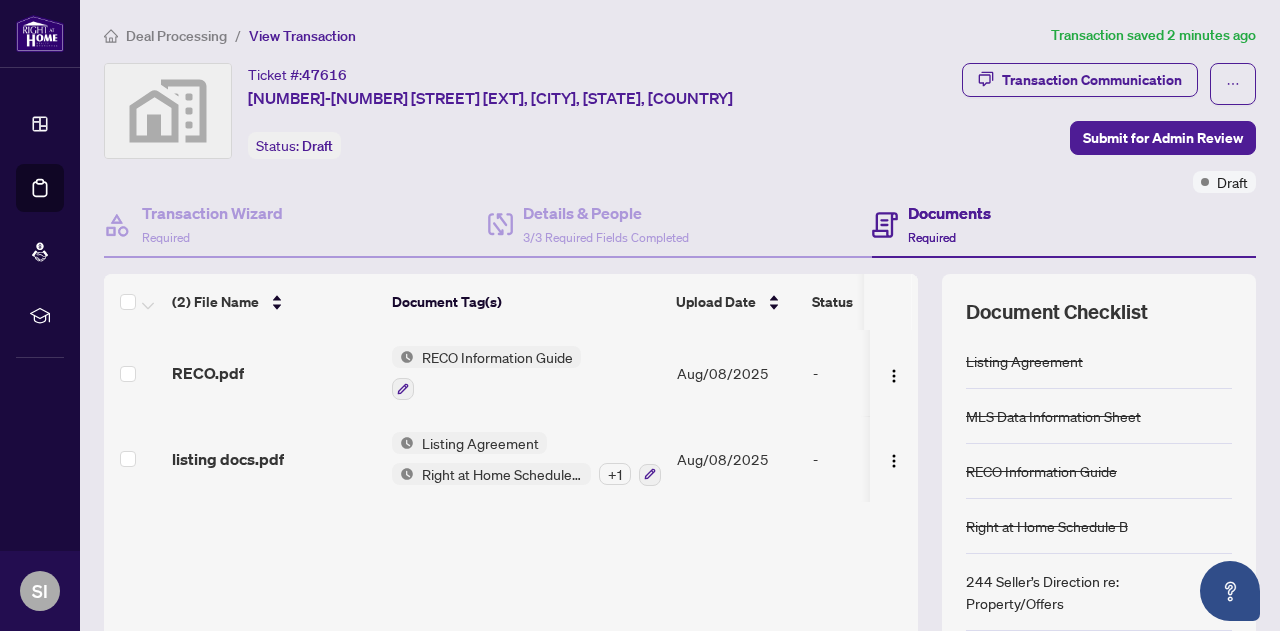 click on "Submit for Admin Review" at bounding box center [1163, 138] 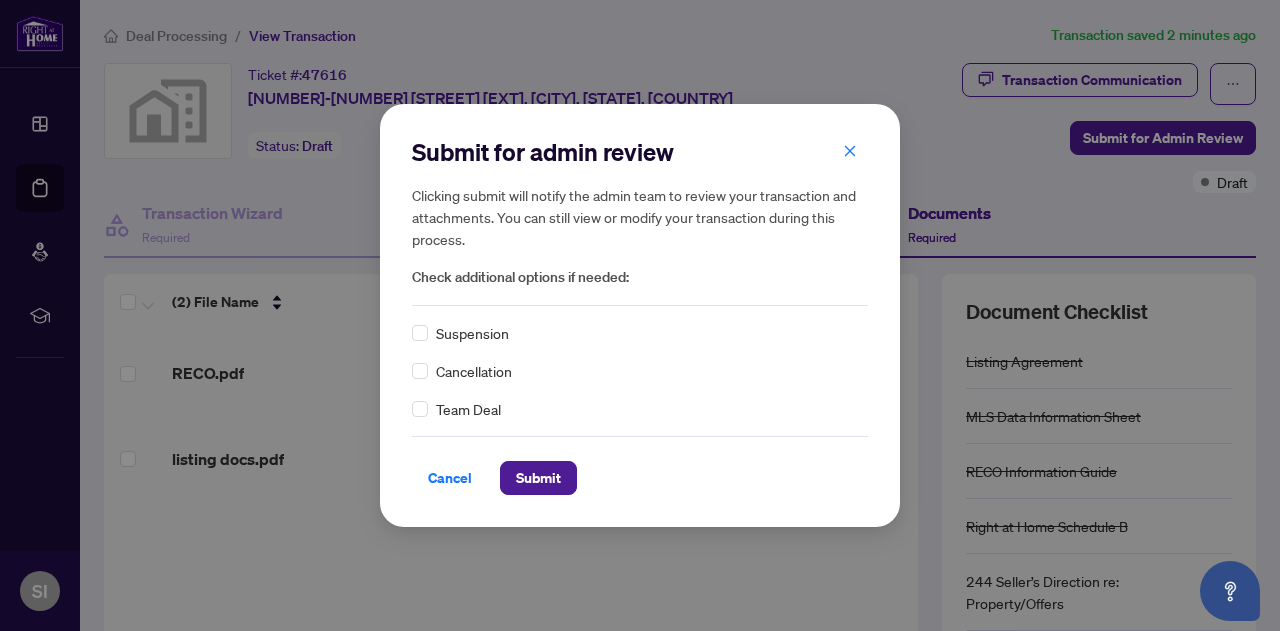 click on "Submit" at bounding box center (538, 478) 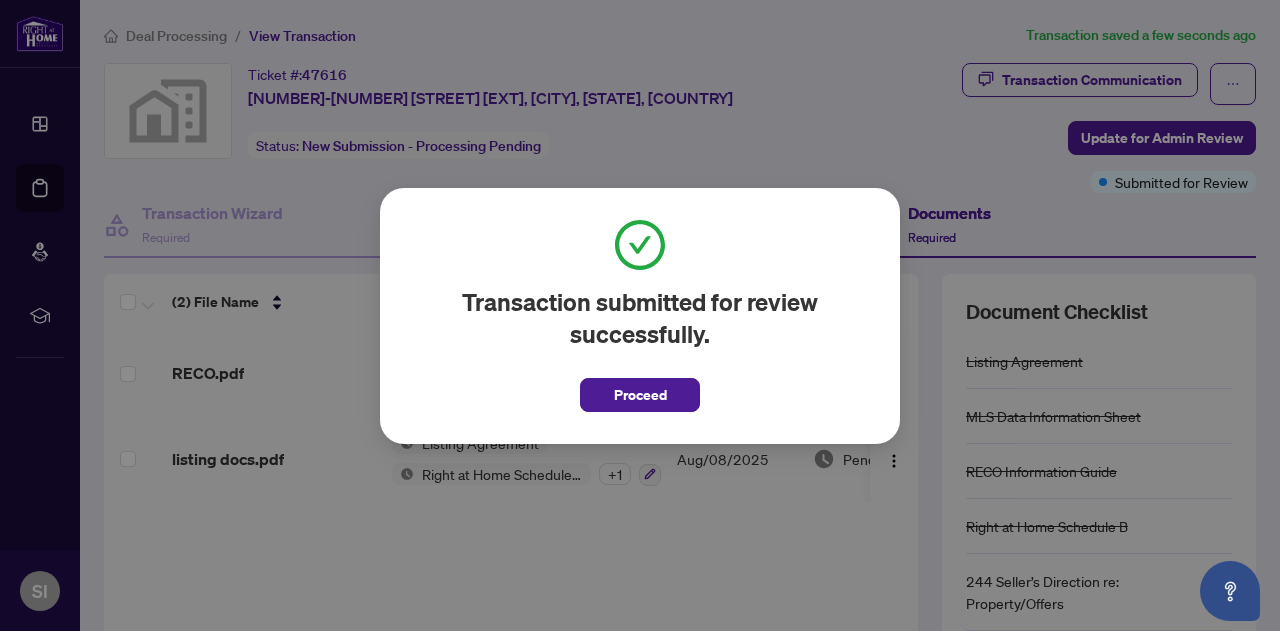 click on "Proceed" at bounding box center (640, 395) 